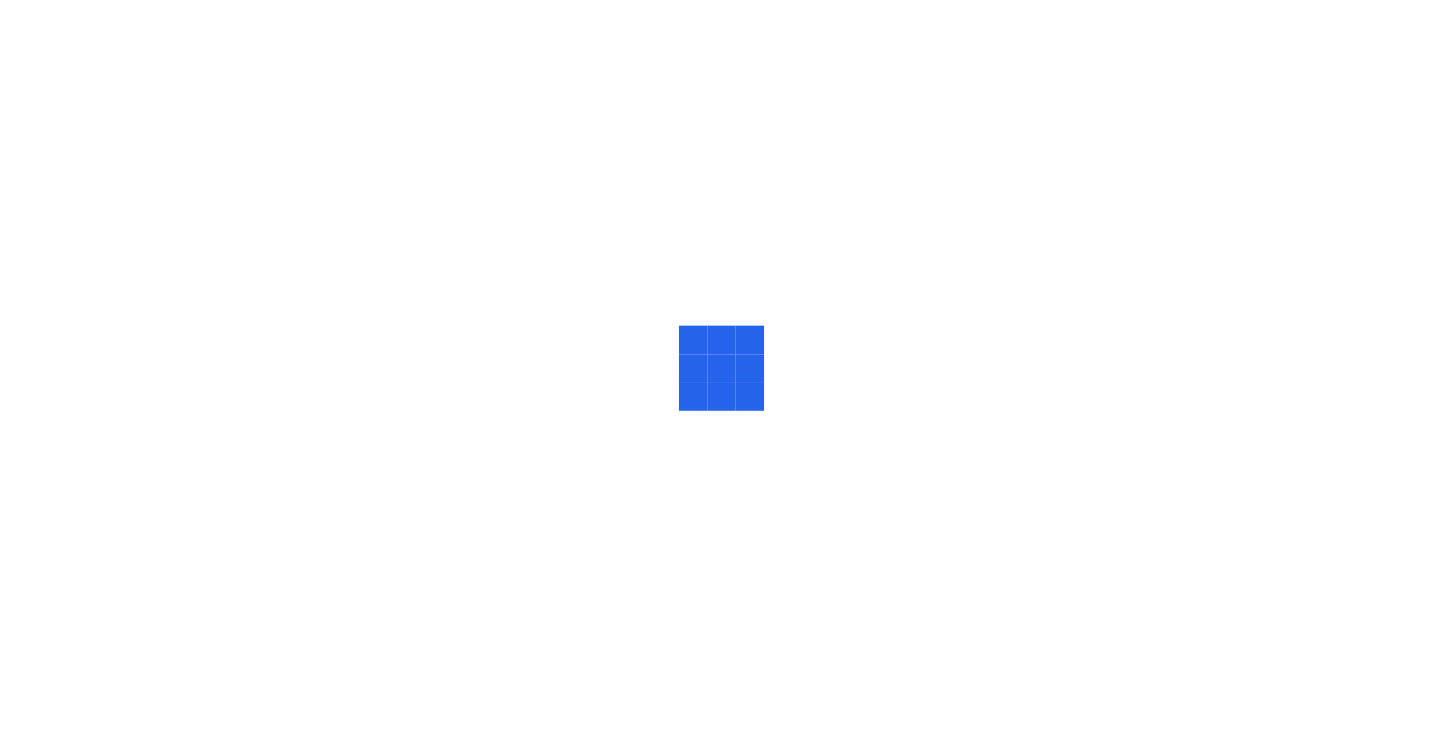 scroll, scrollTop: 0, scrollLeft: 0, axis: both 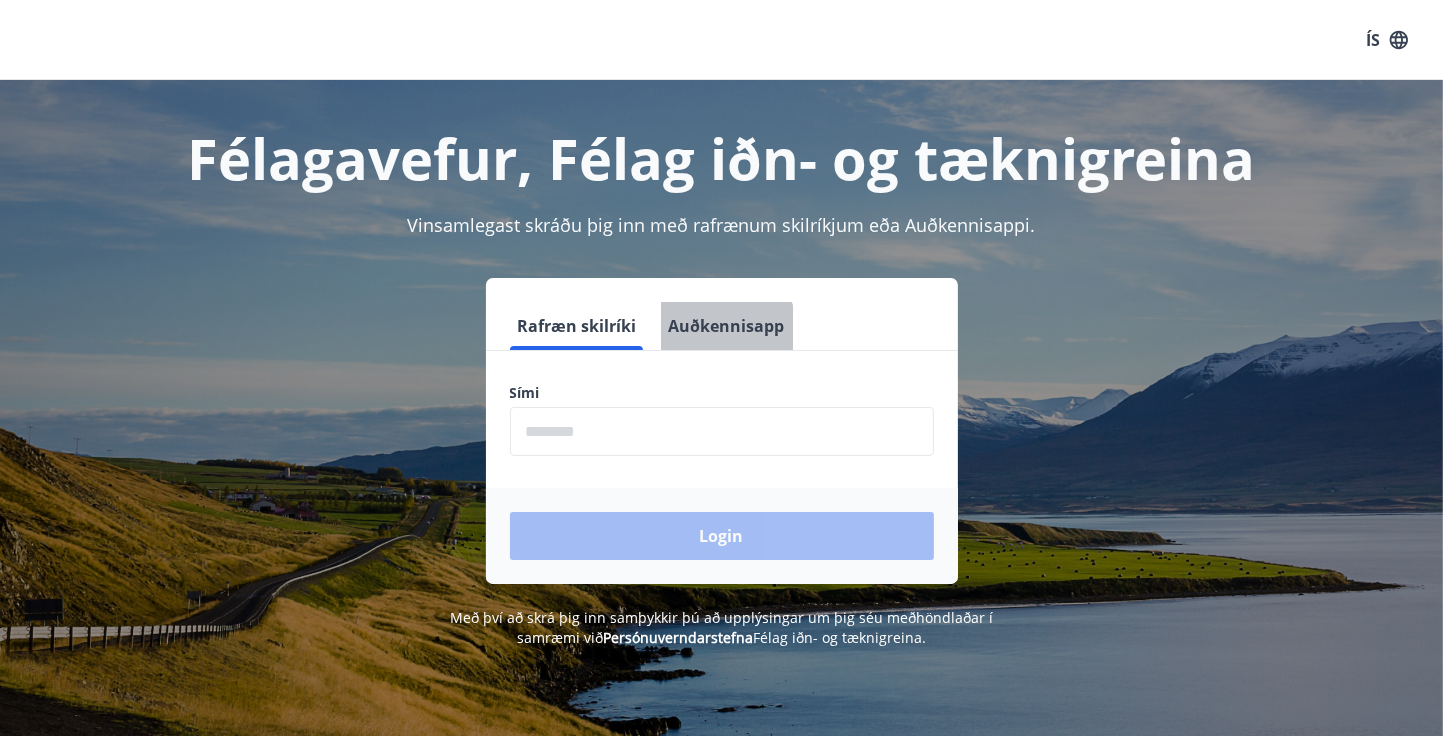 click on "Auðkennisapp" at bounding box center [727, 326] 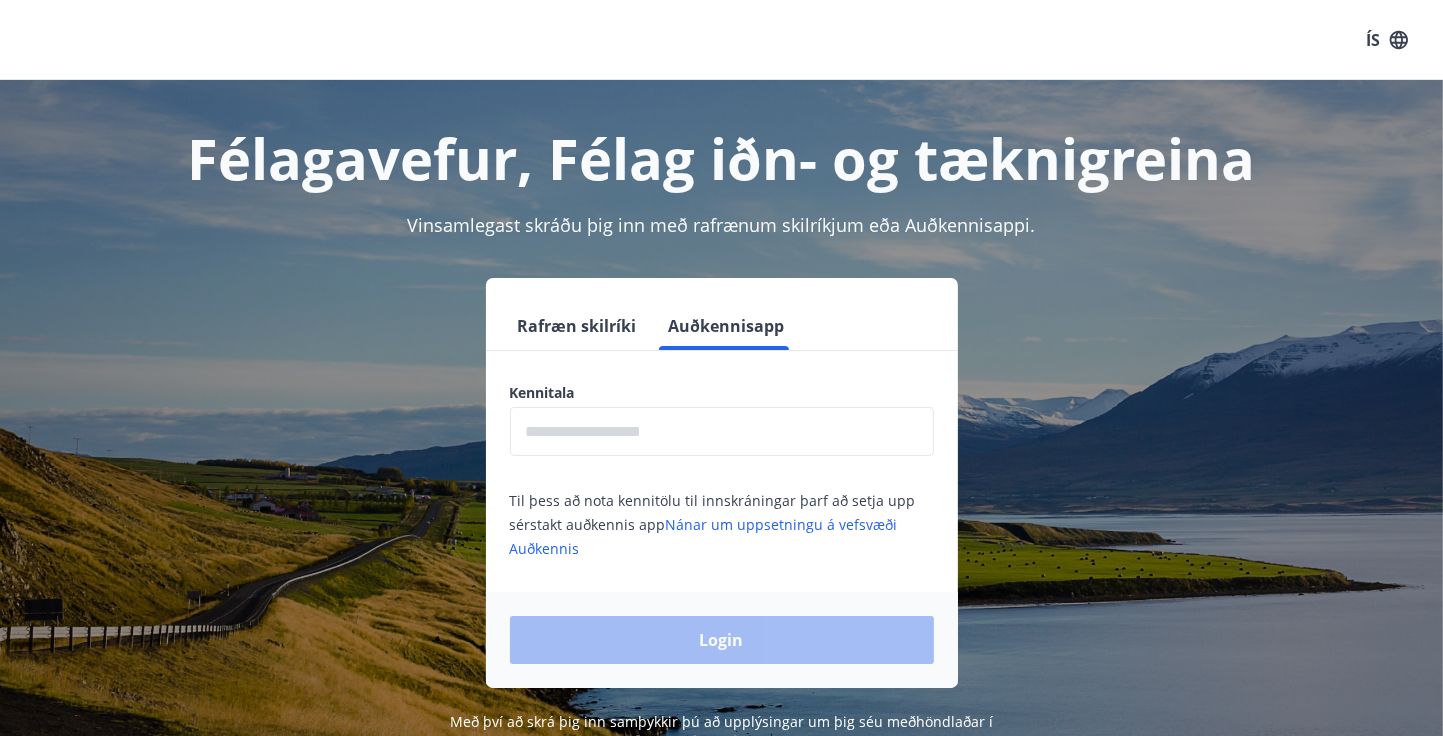 click at bounding box center (722, 431) 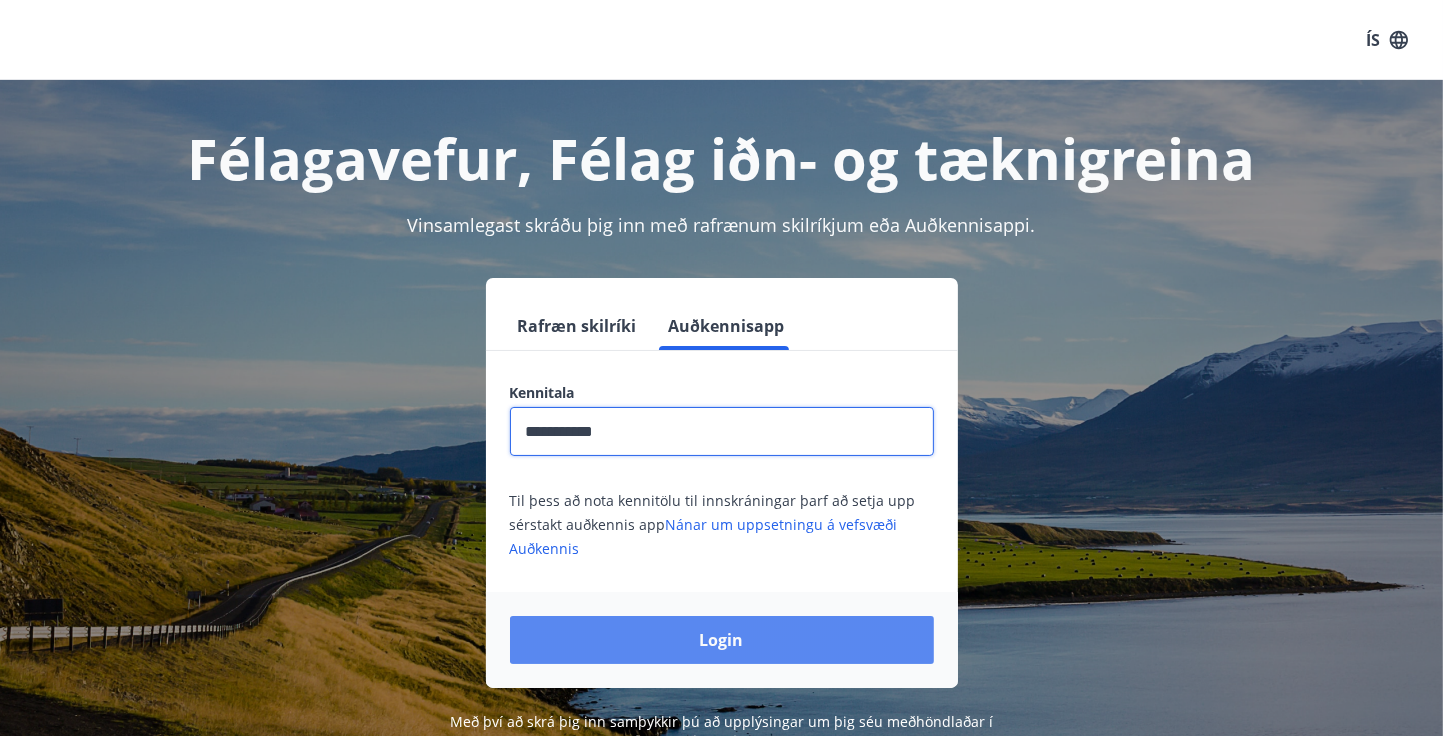 type on "**********" 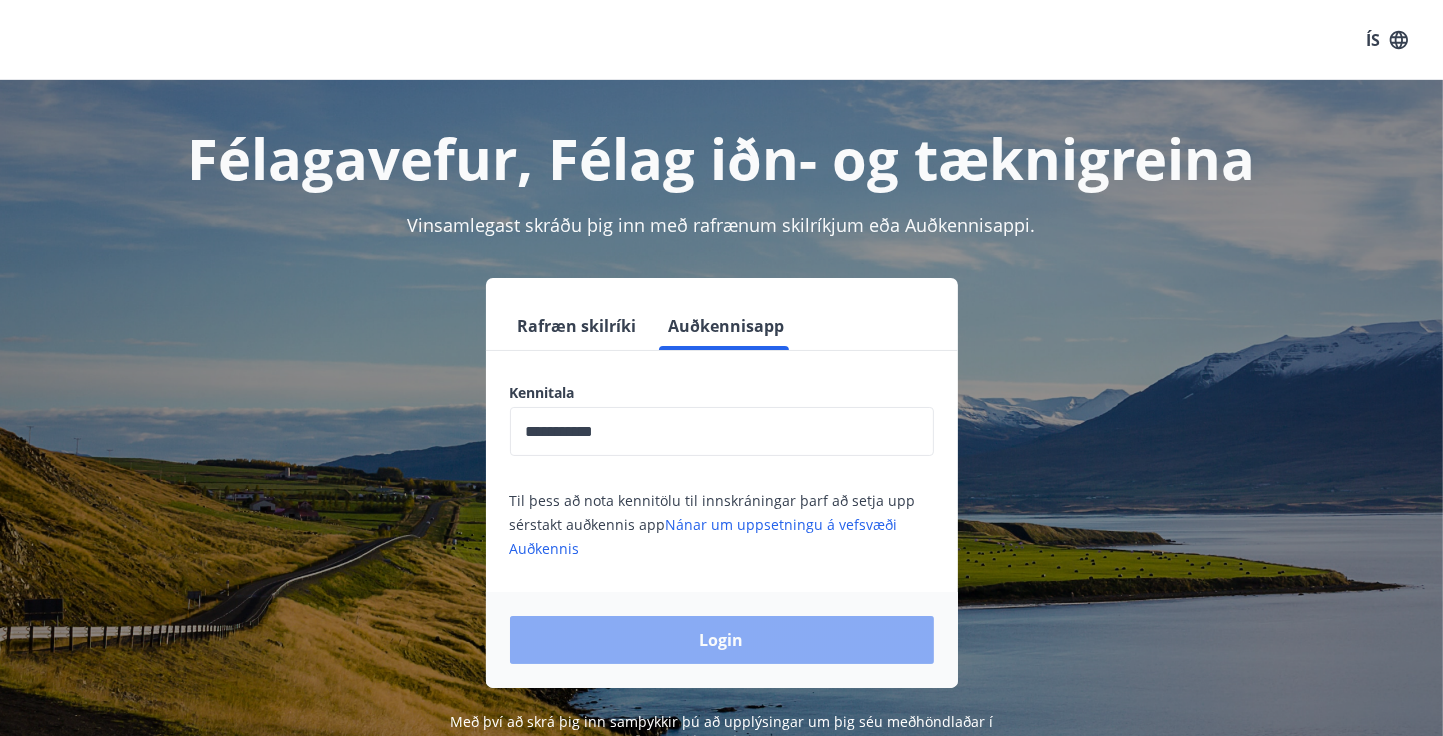 click on "Login" at bounding box center (722, 640) 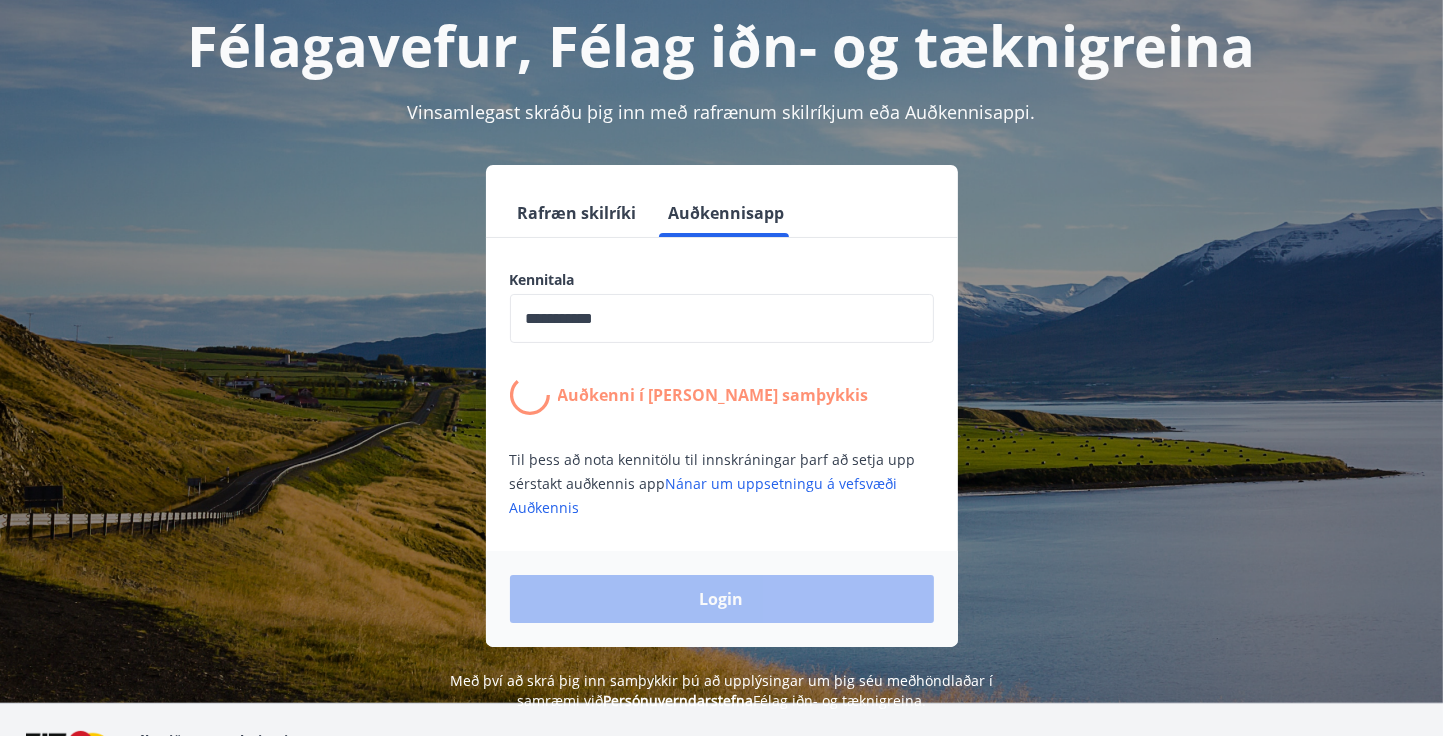 scroll, scrollTop: 248, scrollLeft: 0, axis: vertical 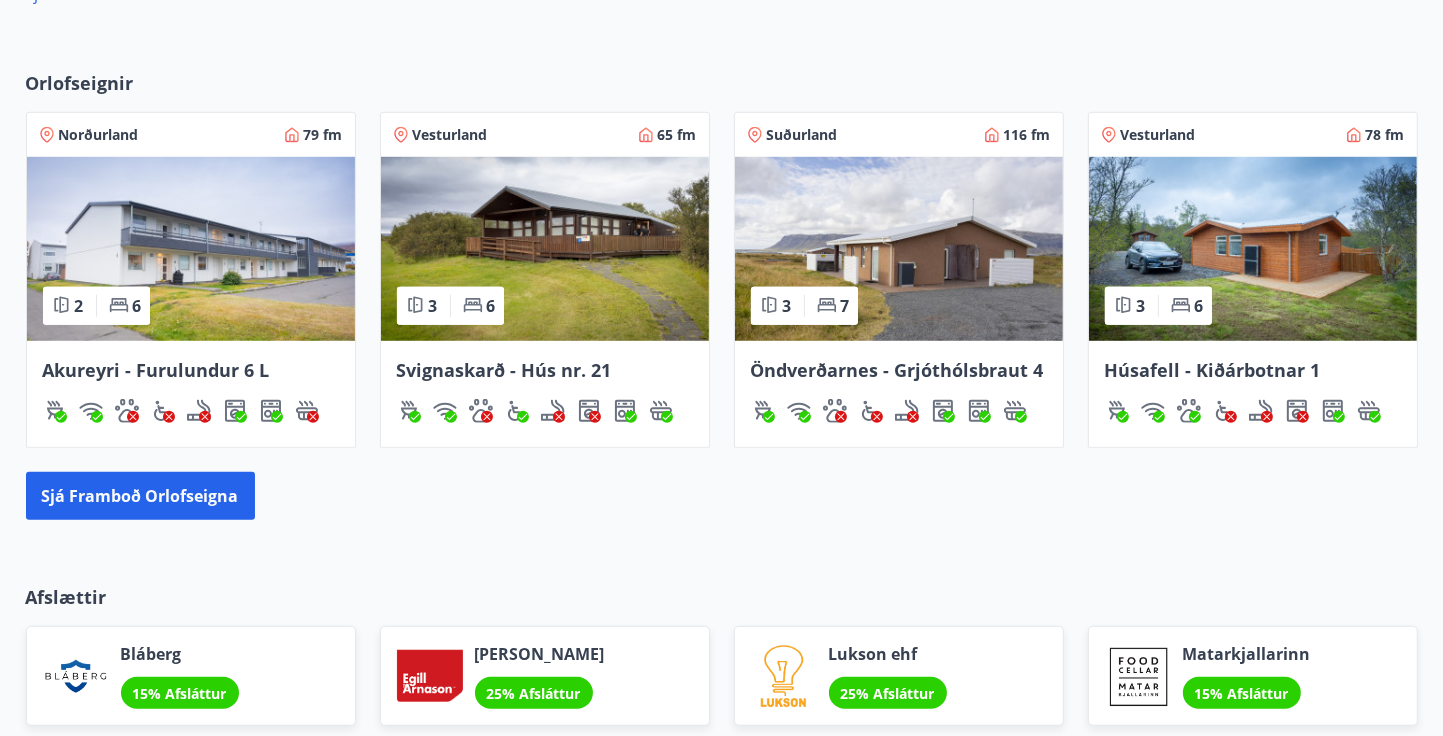 click at bounding box center (191, 249) 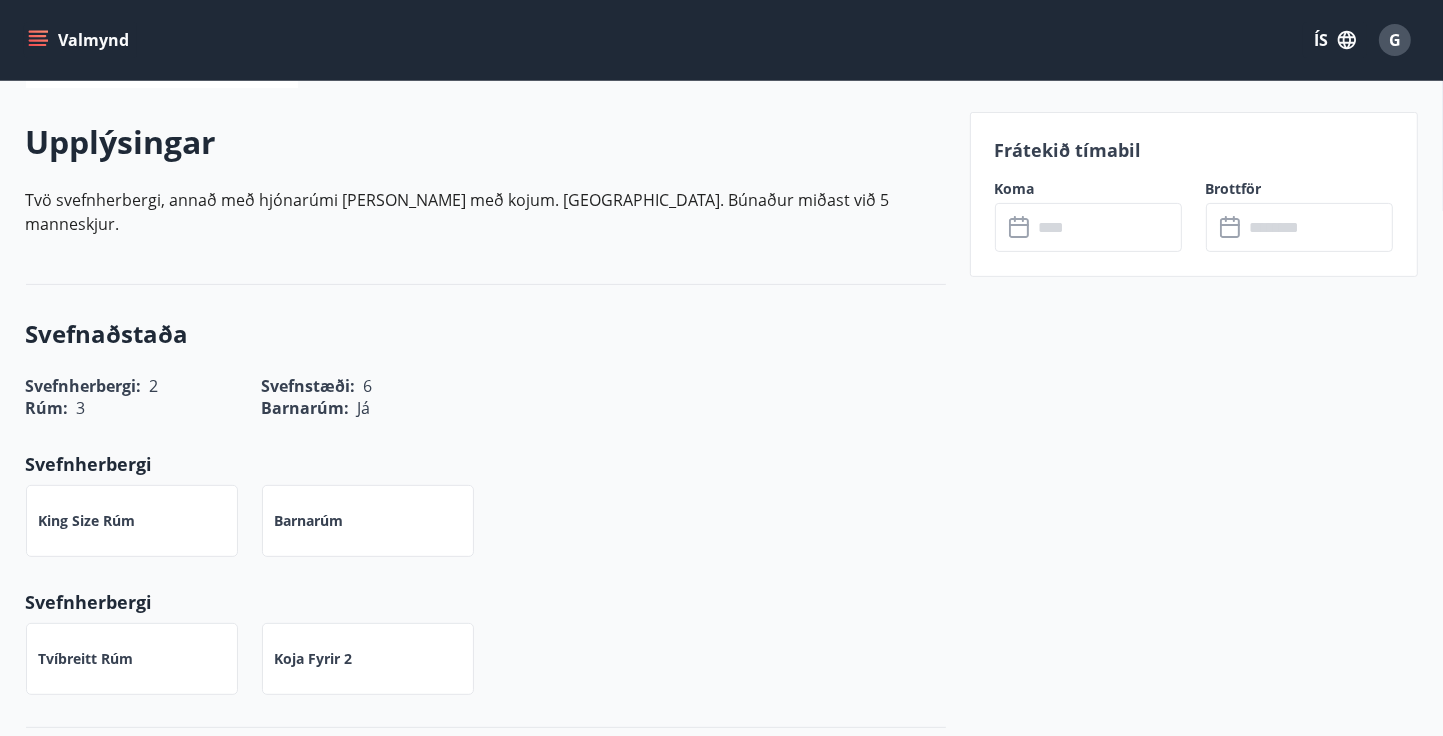 scroll, scrollTop: 600, scrollLeft: 0, axis: vertical 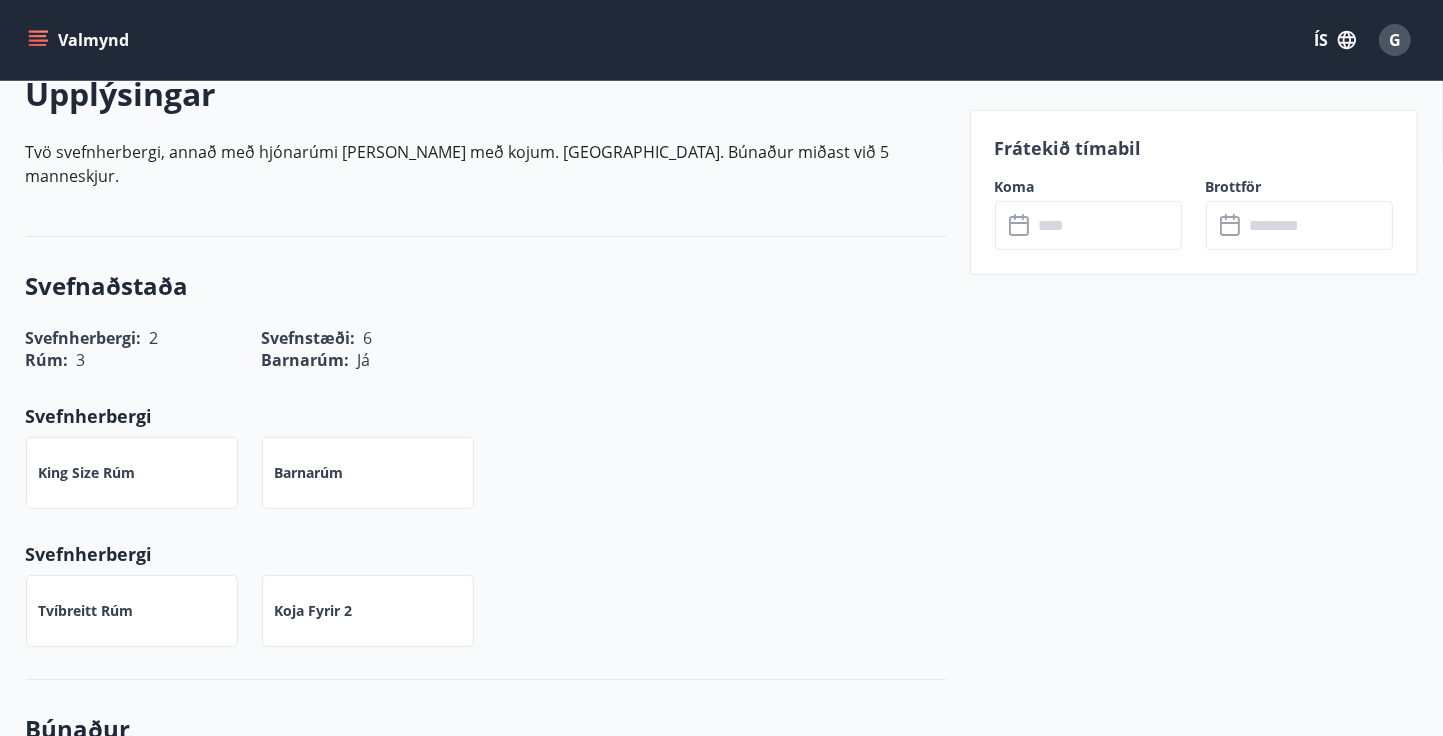 click at bounding box center [1107, 225] 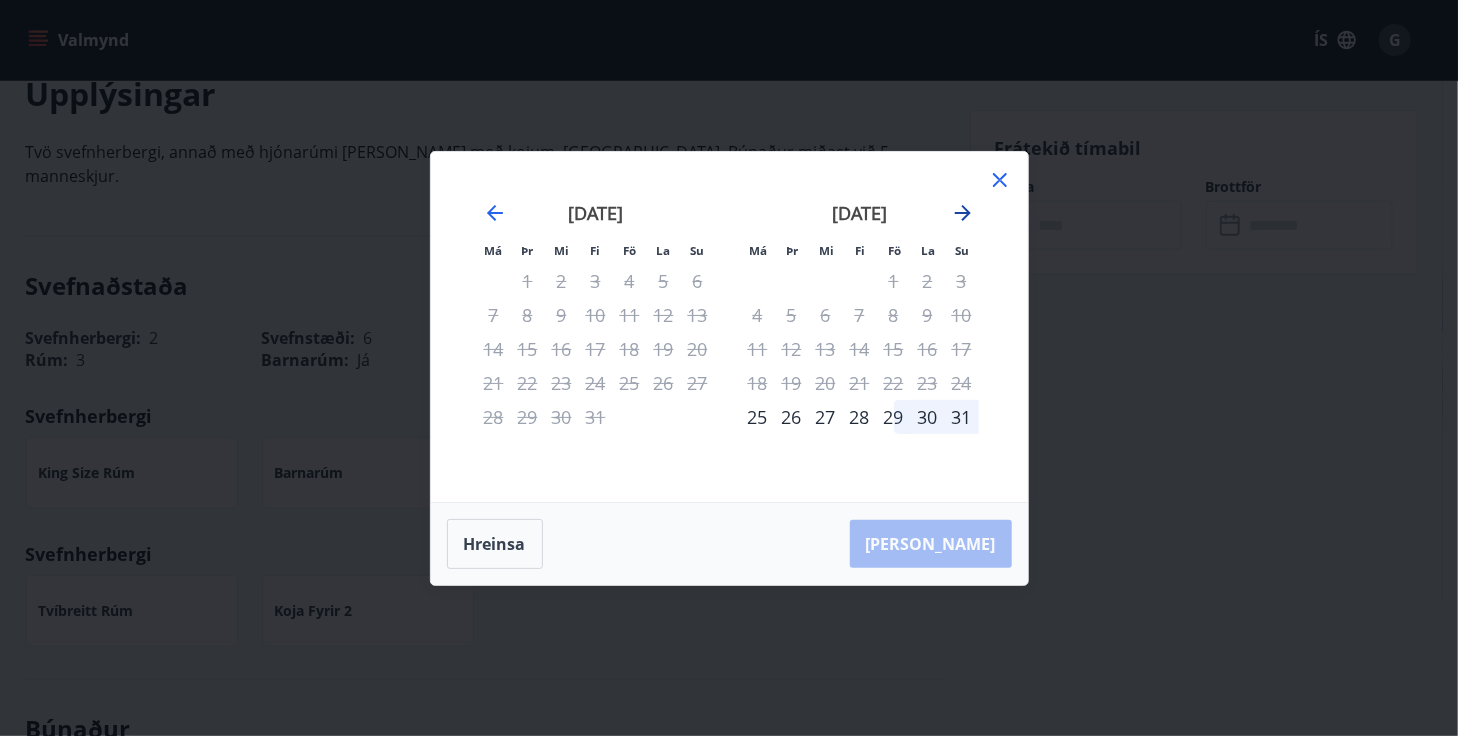 click 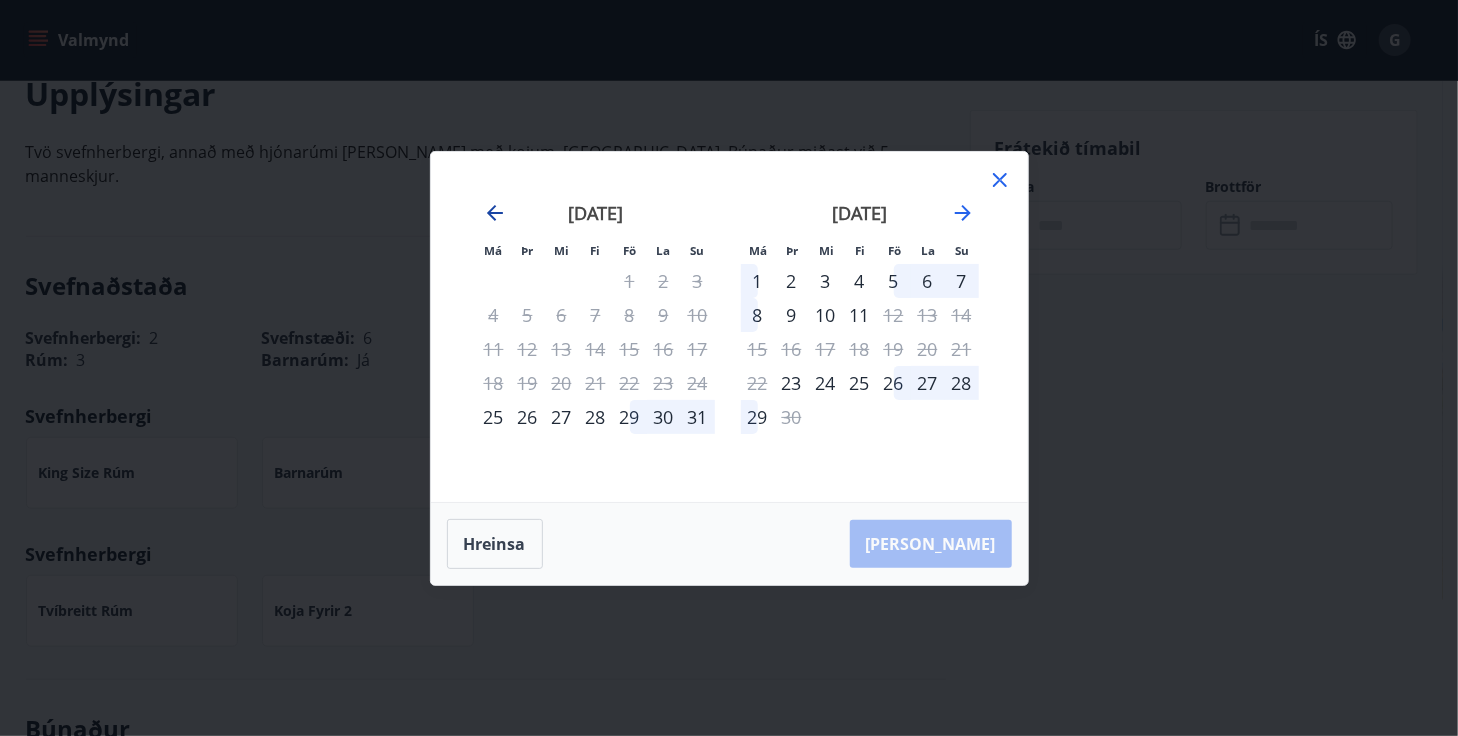 click 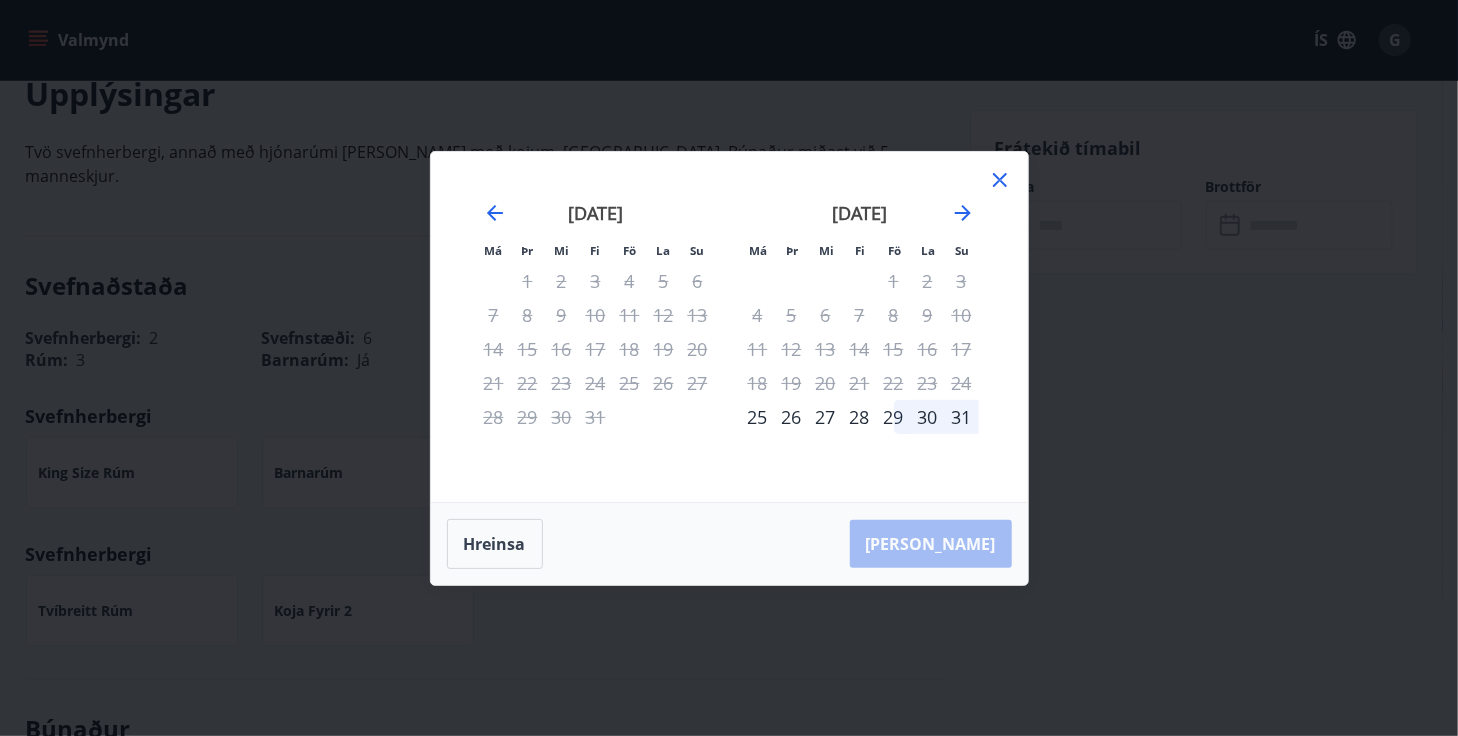 drag, startPoint x: 997, startPoint y: 187, endPoint x: 1011, endPoint y: 203, distance: 21.260292 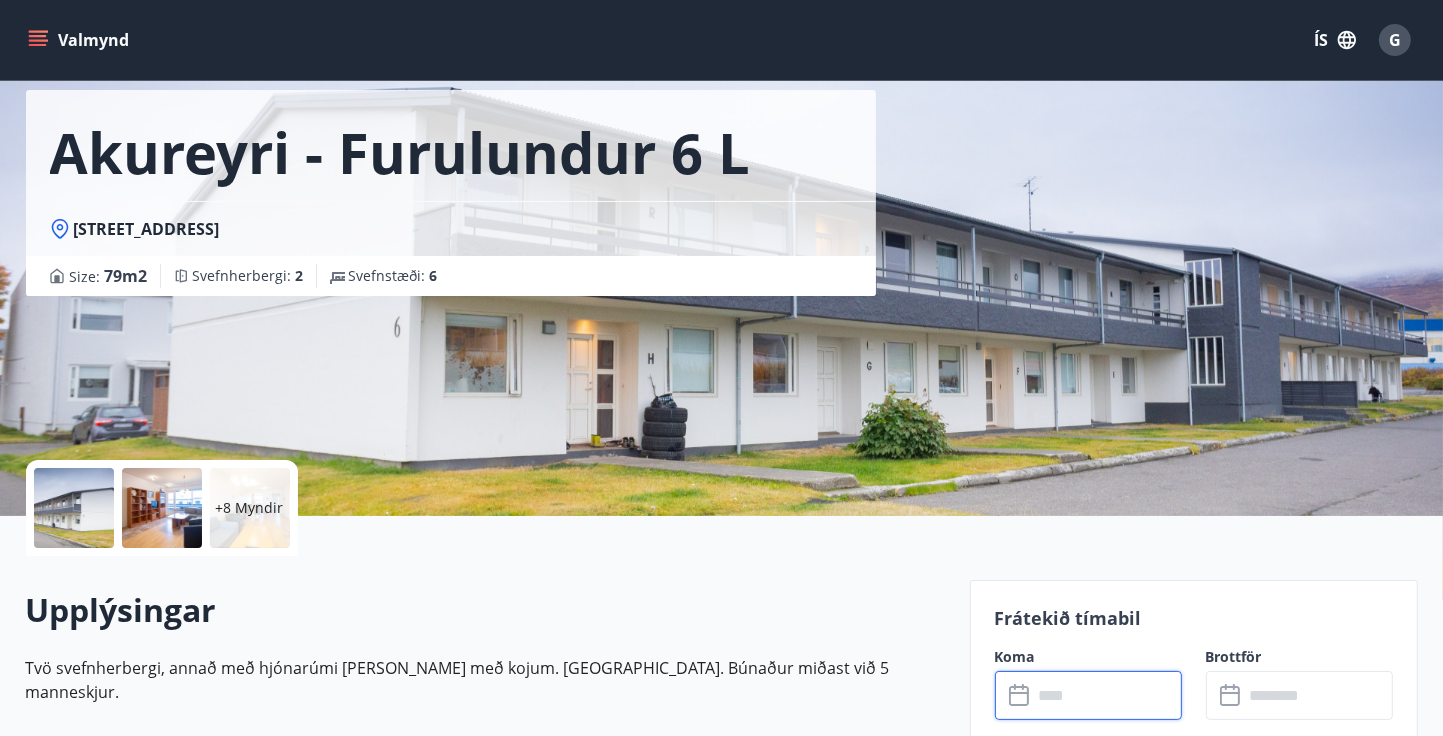 scroll, scrollTop: 0, scrollLeft: 0, axis: both 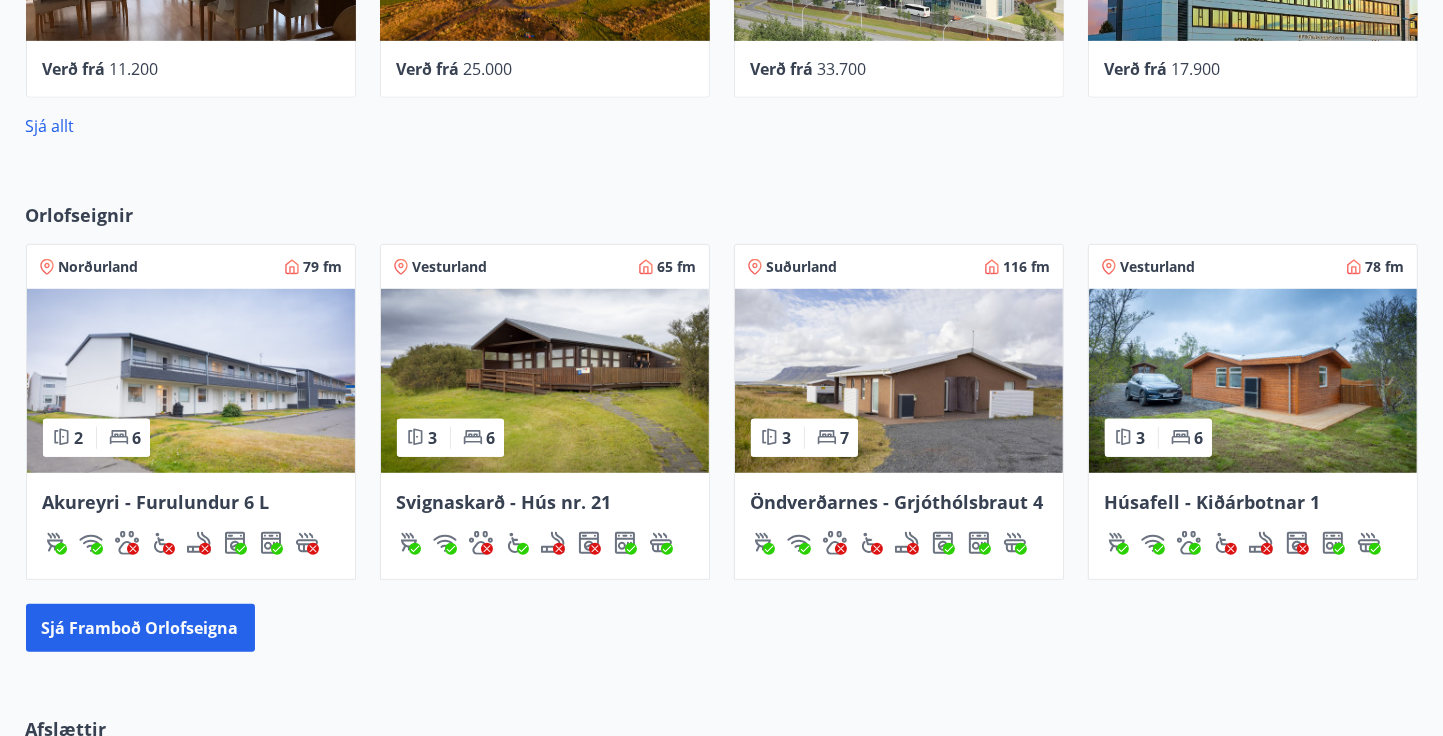 click at bounding box center (545, 381) 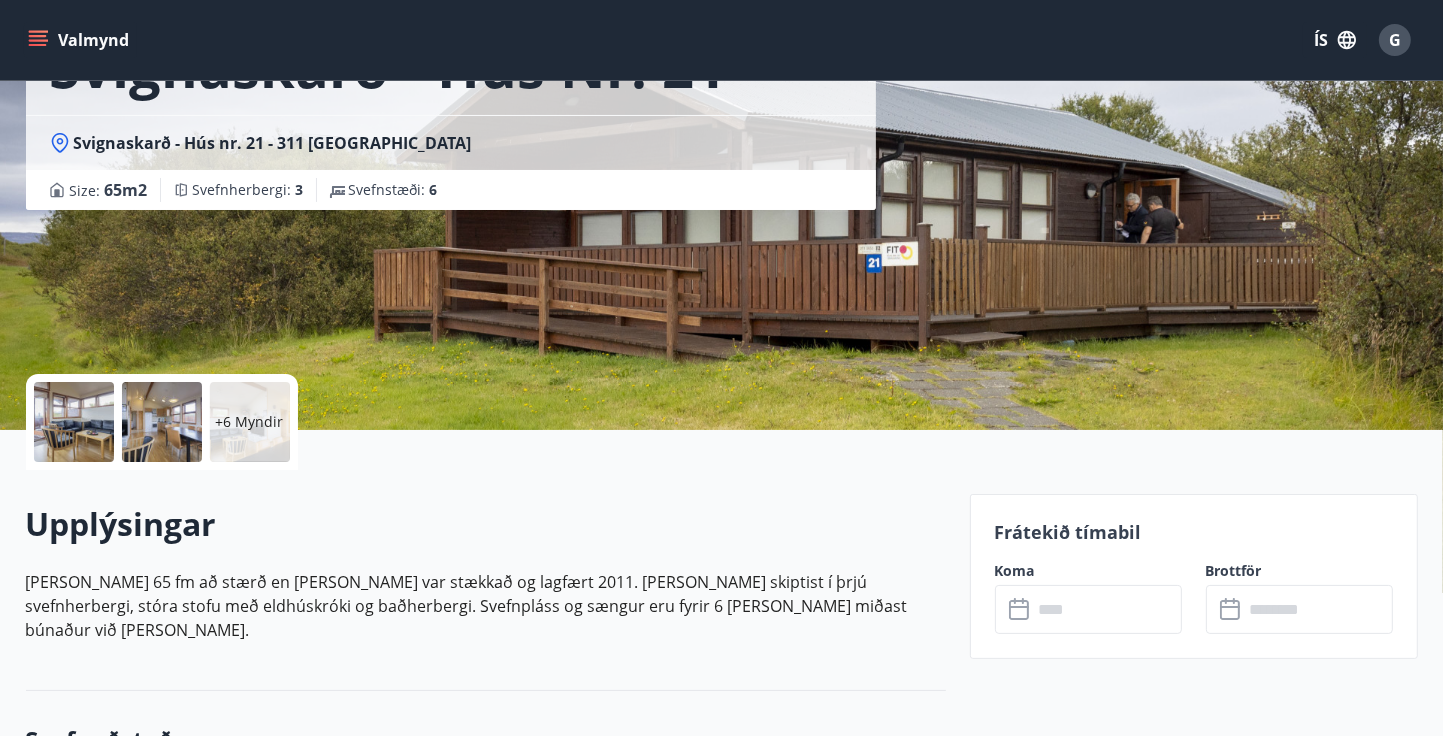 scroll, scrollTop: 300, scrollLeft: 0, axis: vertical 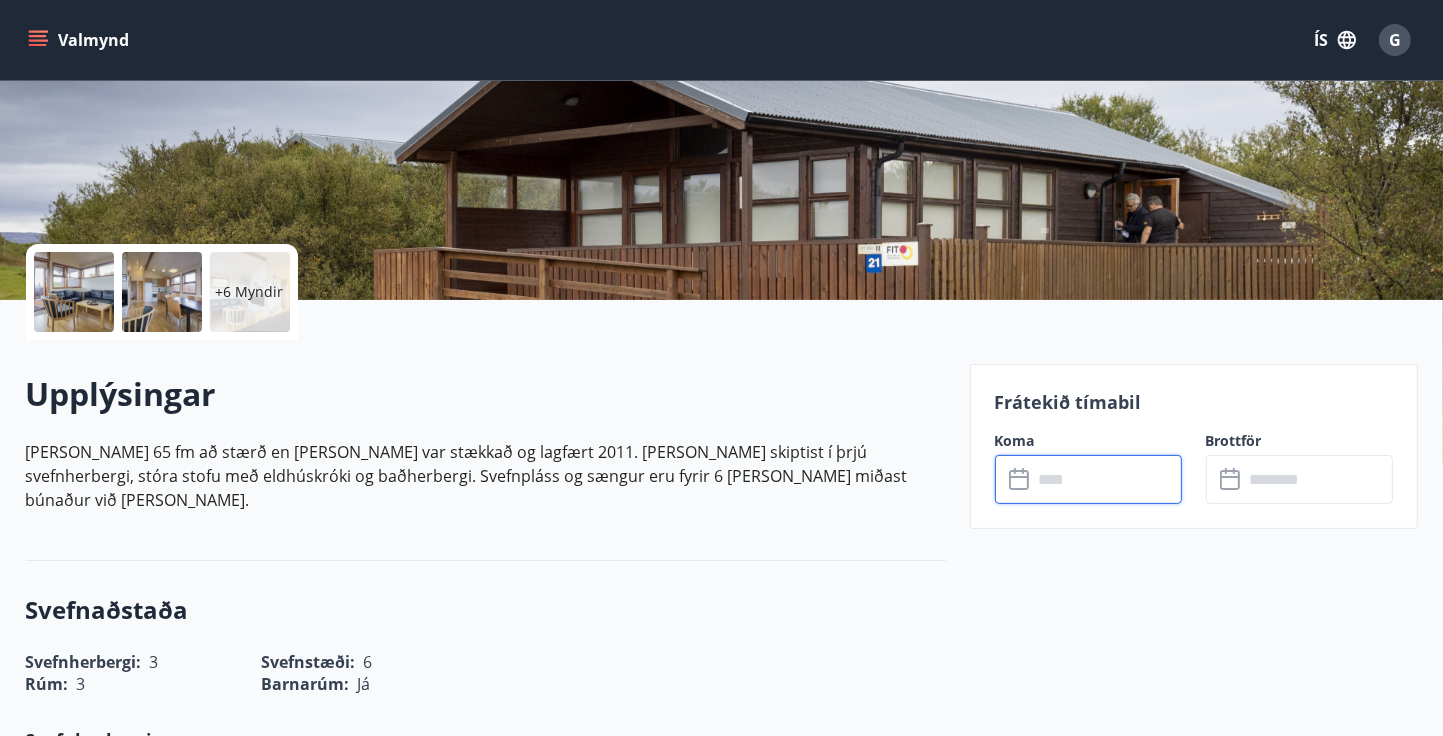 click at bounding box center (1107, 479) 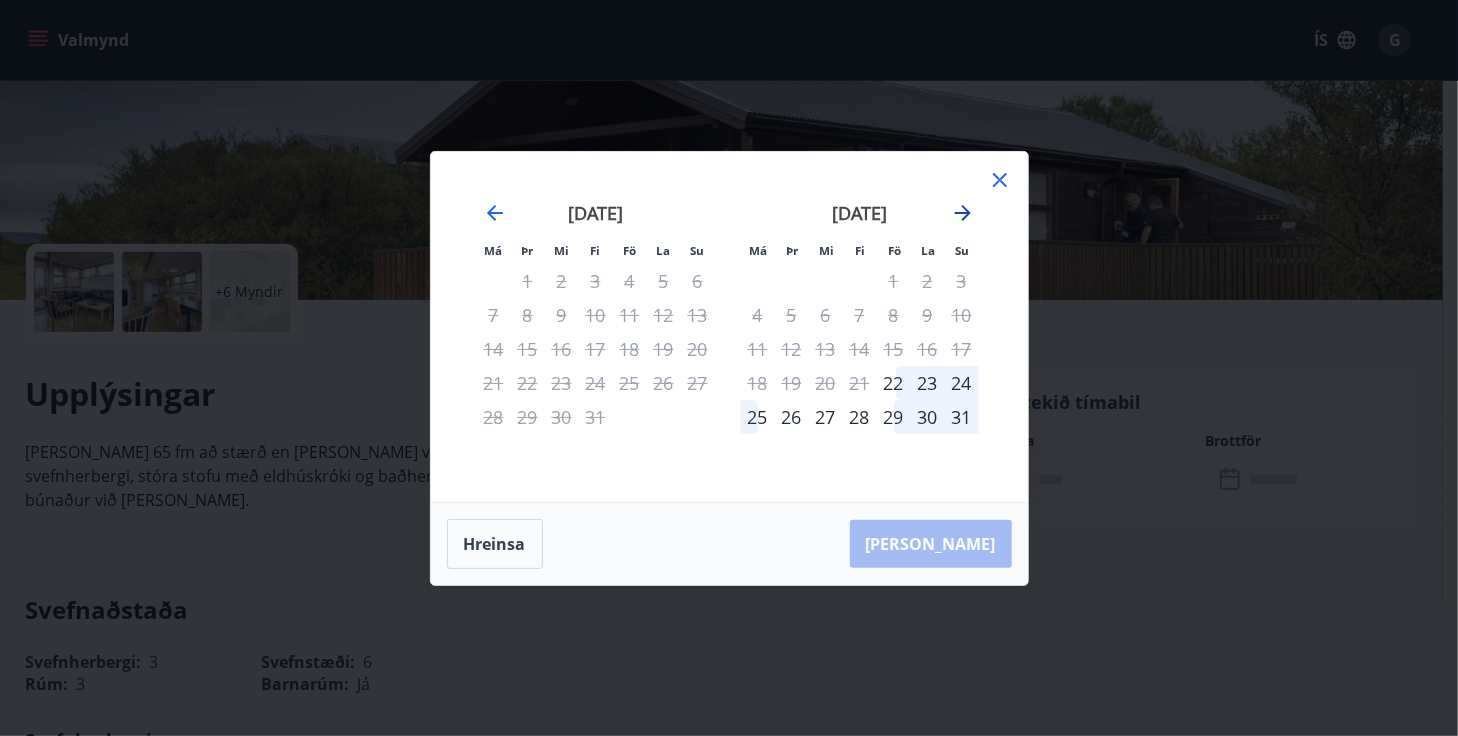 click 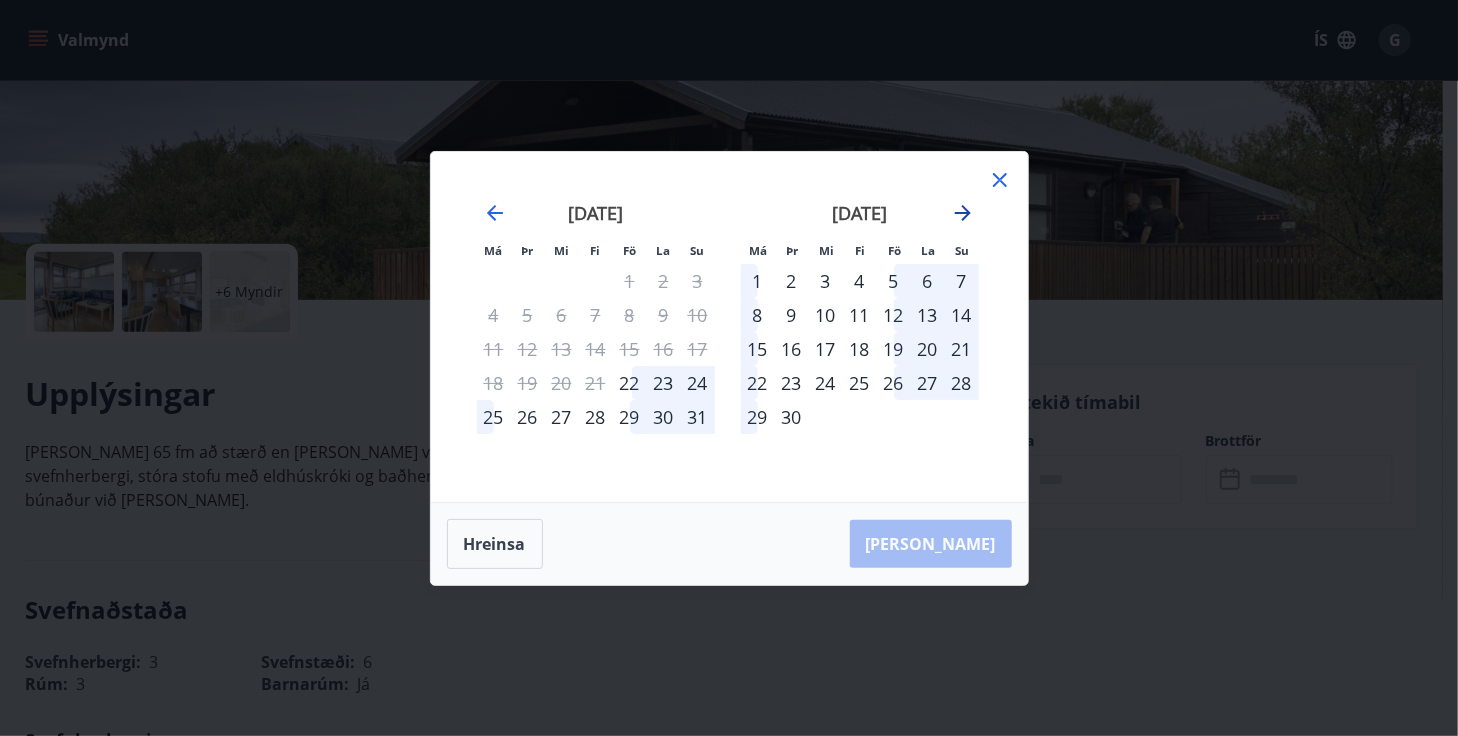 click 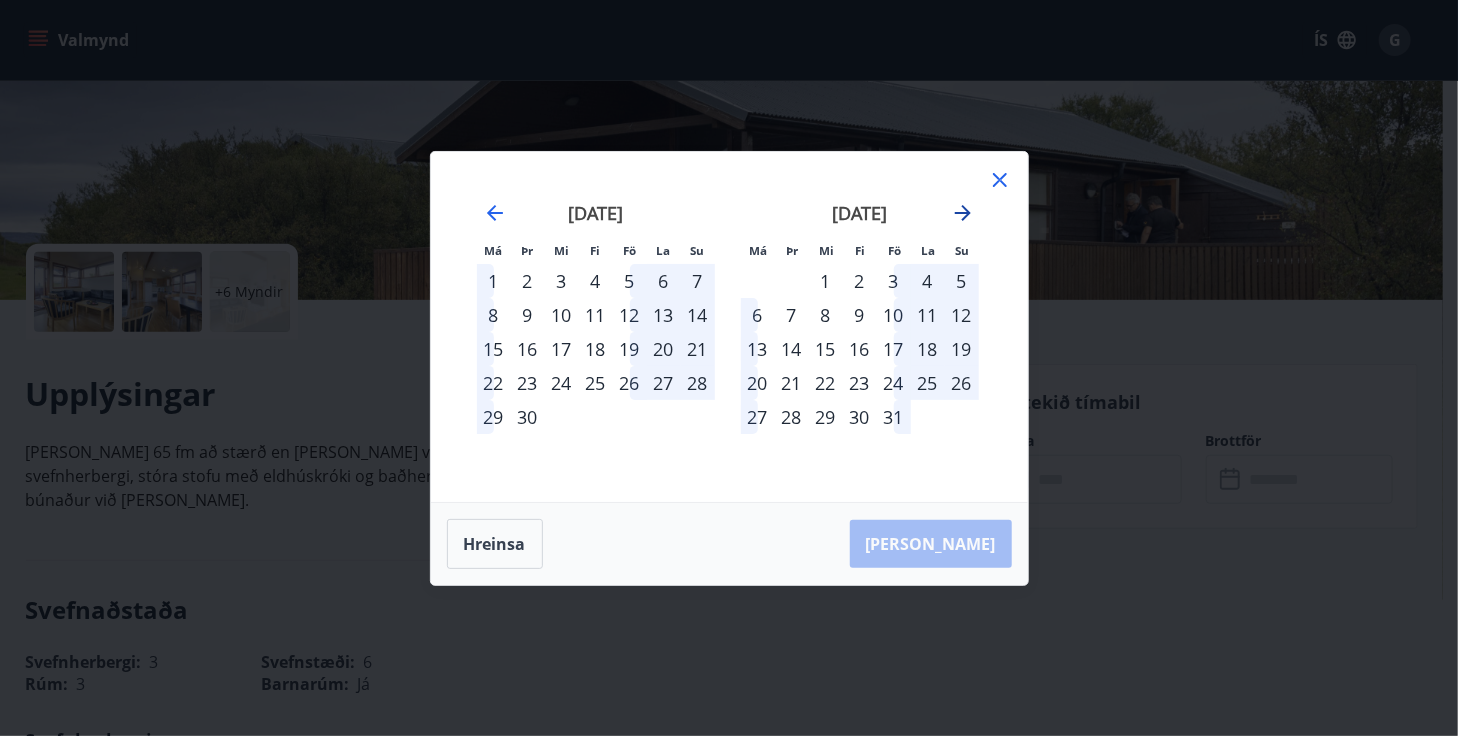 click 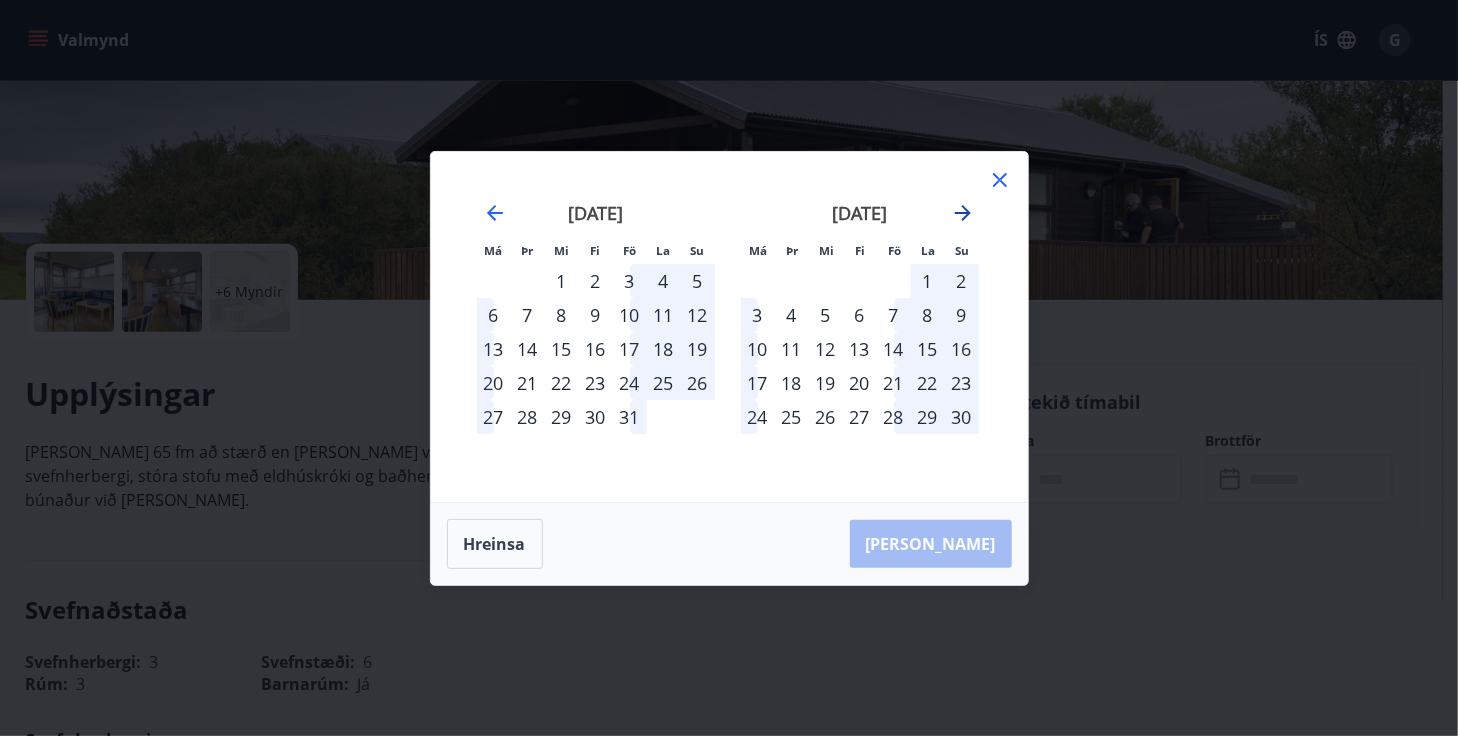 click 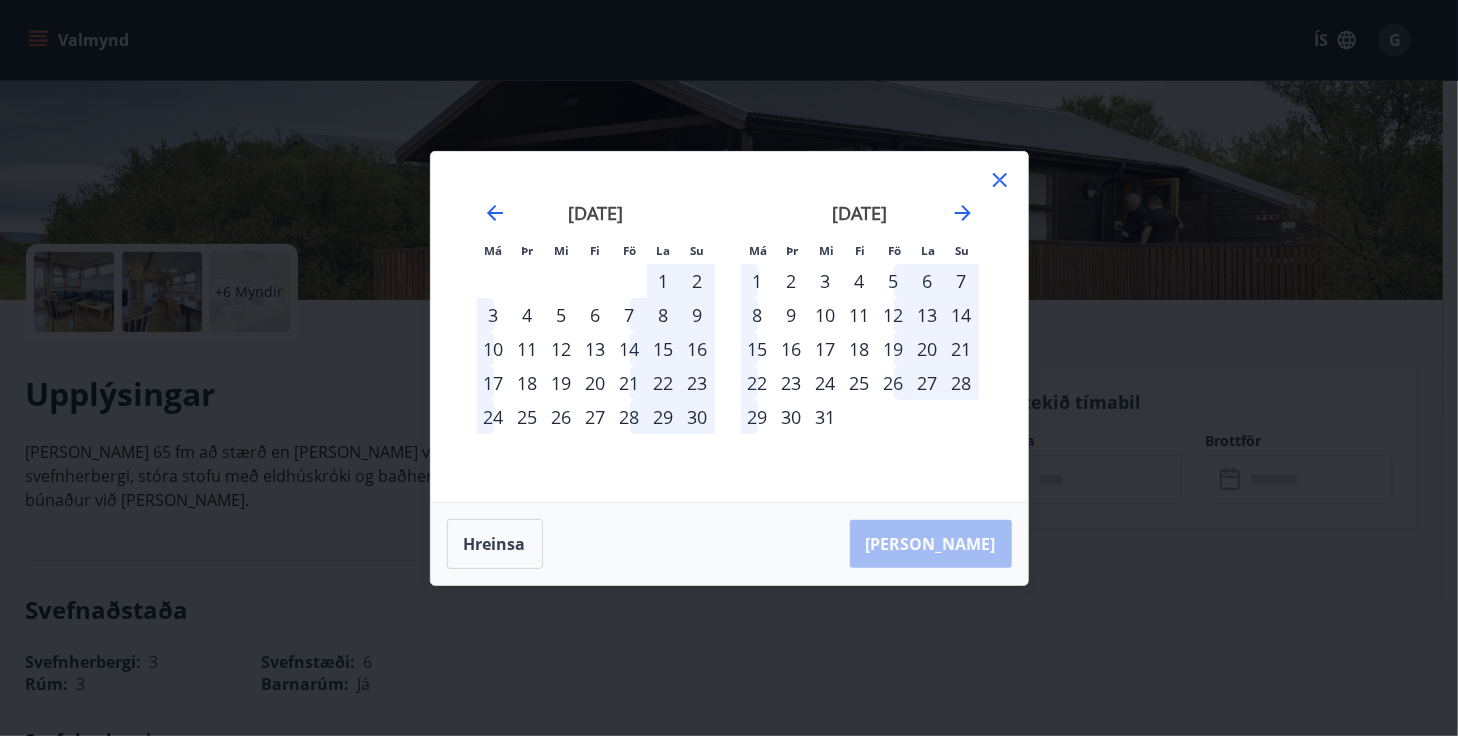 click 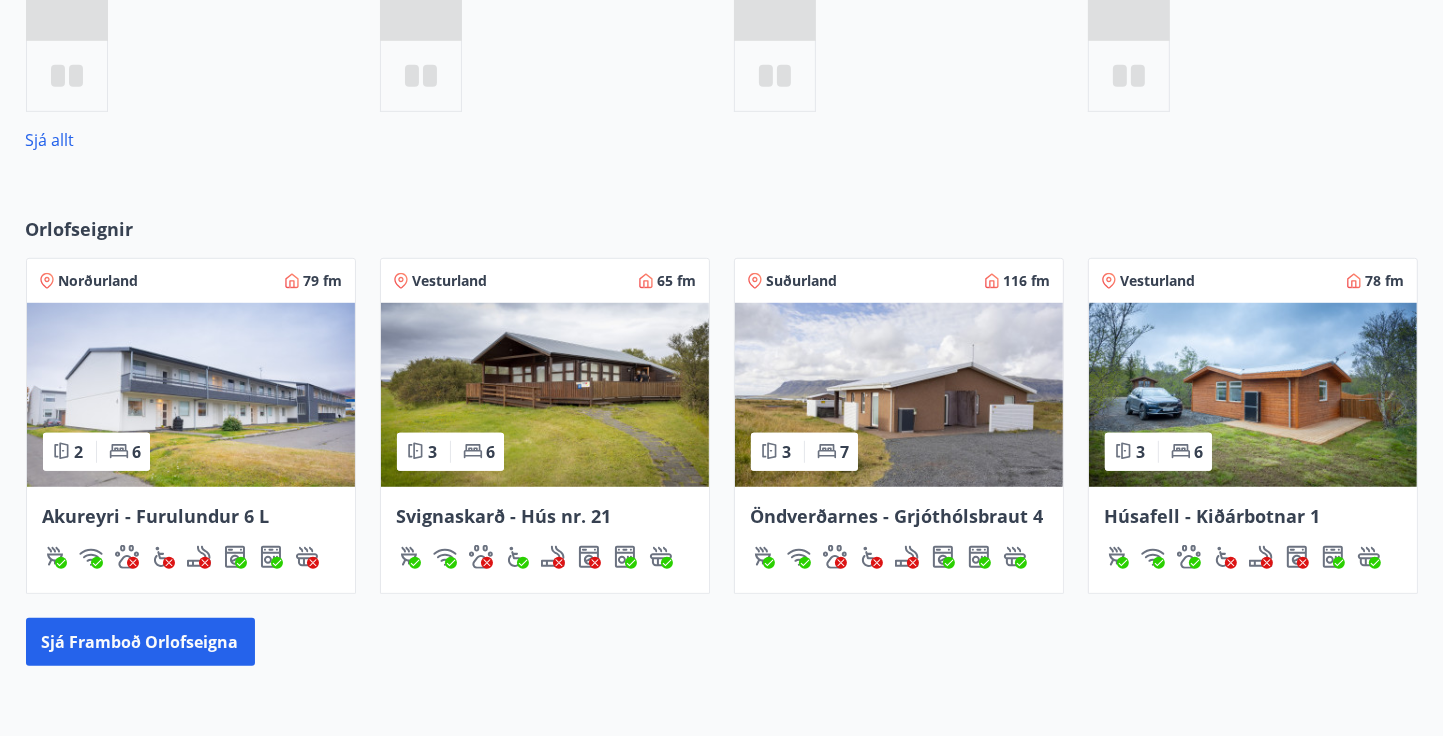 scroll, scrollTop: 1208, scrollLeft: 0, axis: vertical 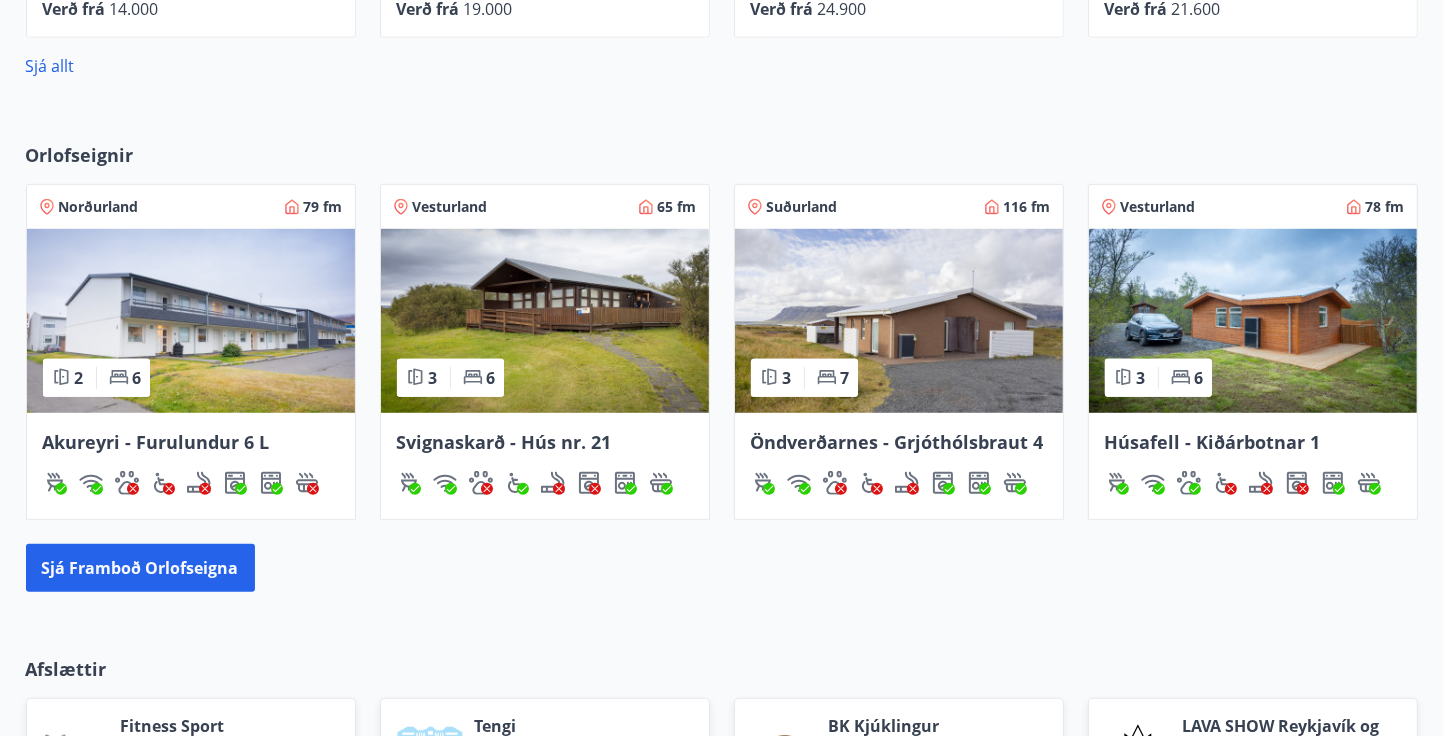 click at bounding box center [899, 321] 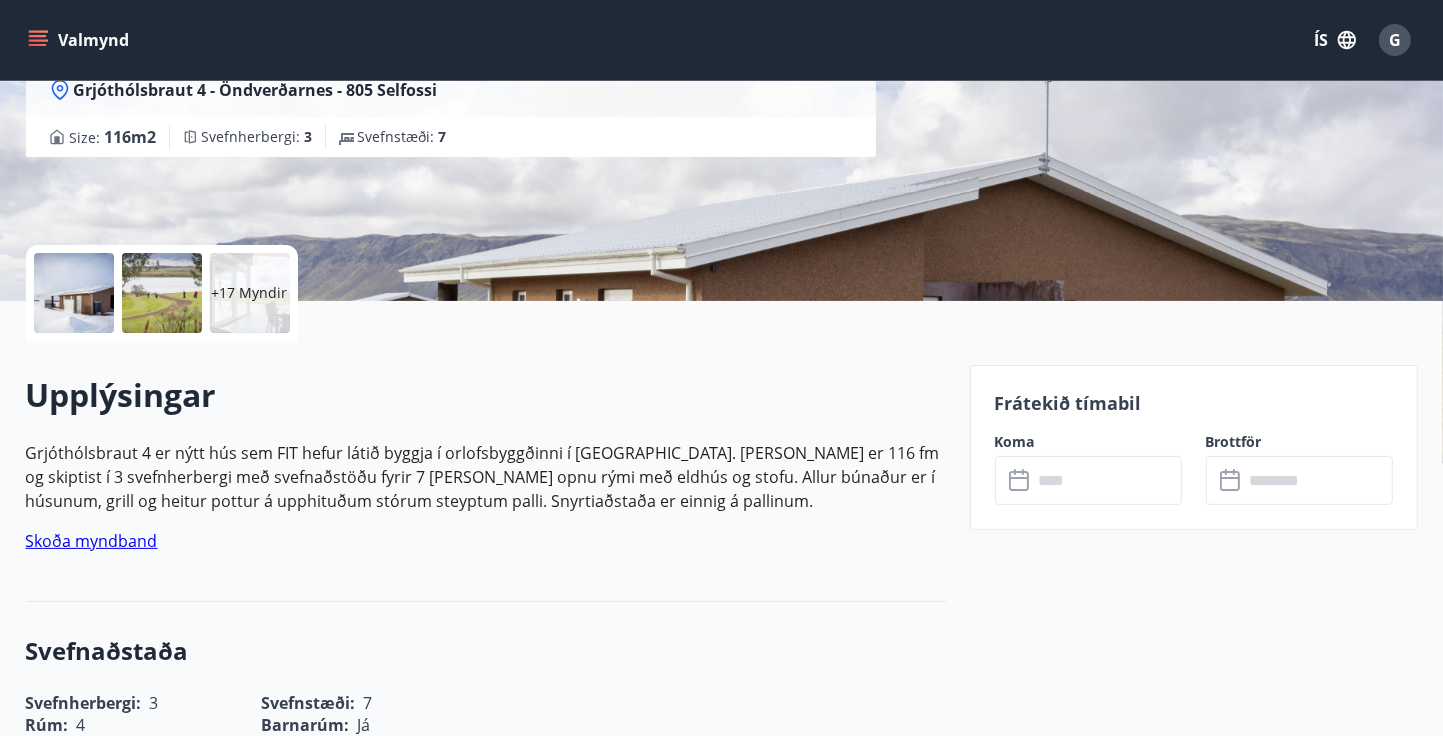scroll, scrollTop: 300, scrollLeft: 0, axis: vertical 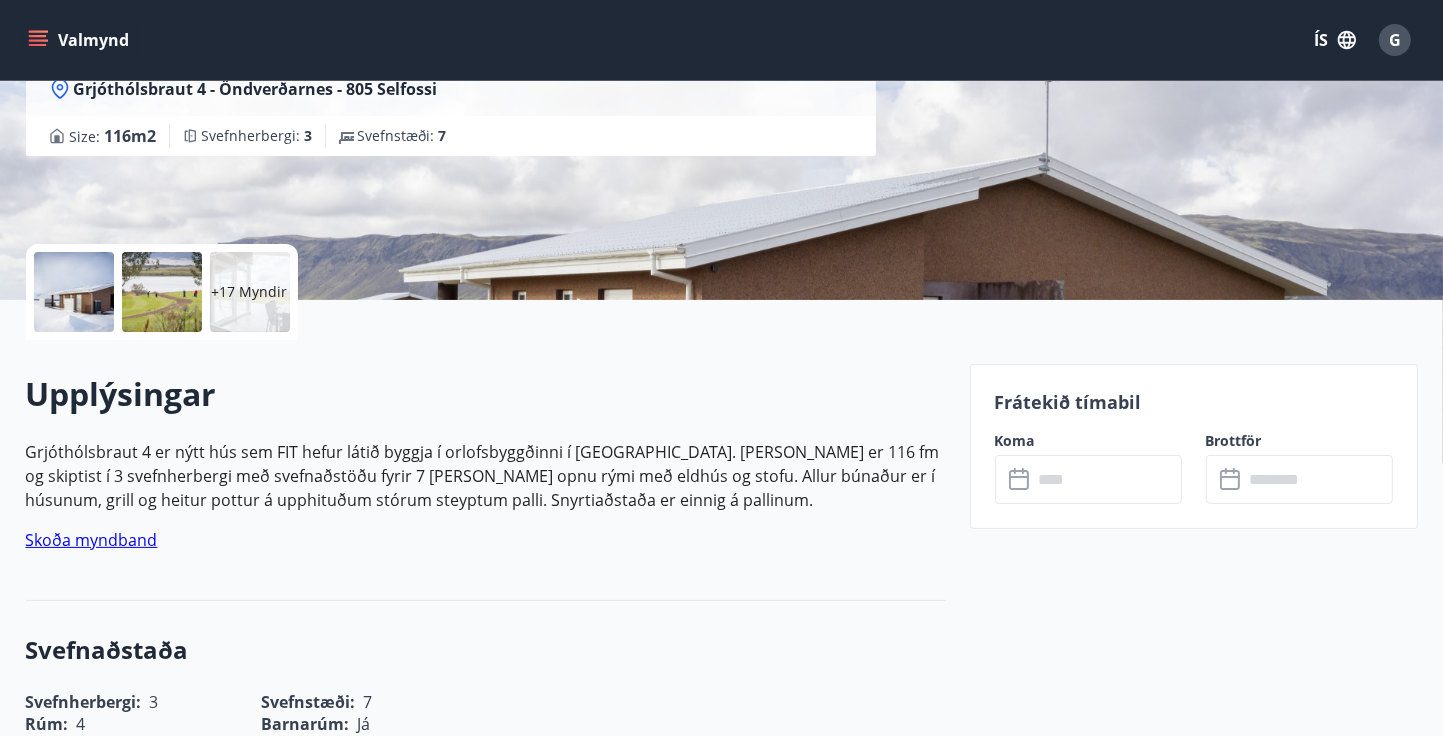 click at bounding box center (1107, 479) 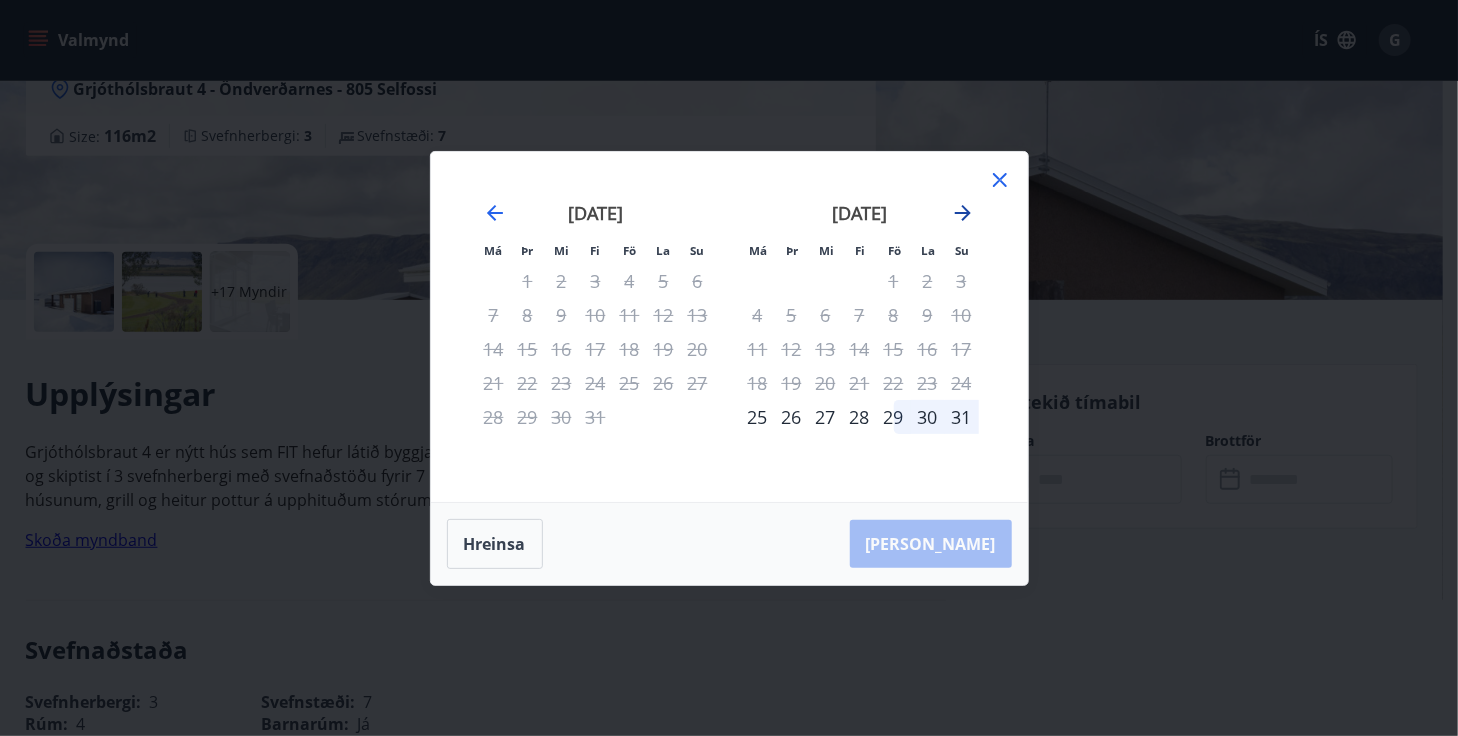click 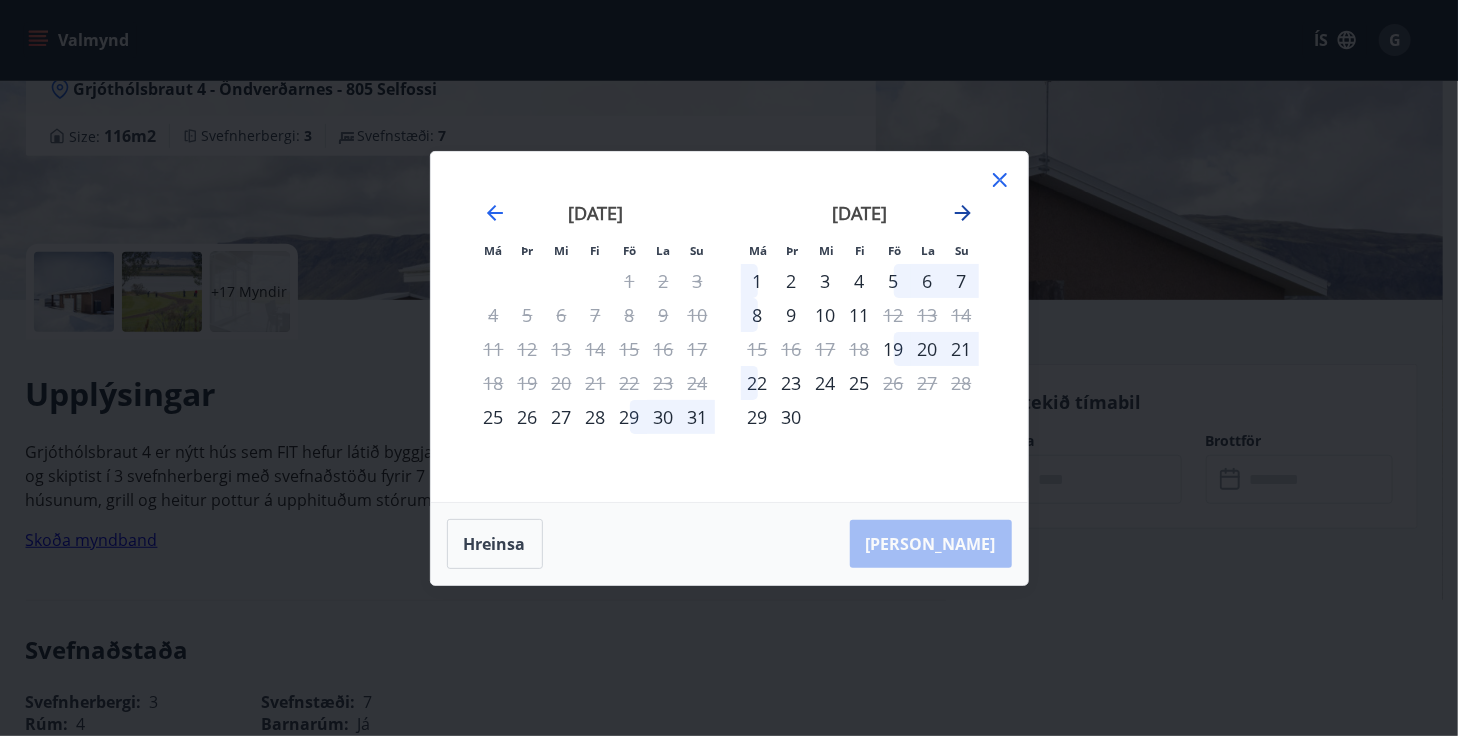 click 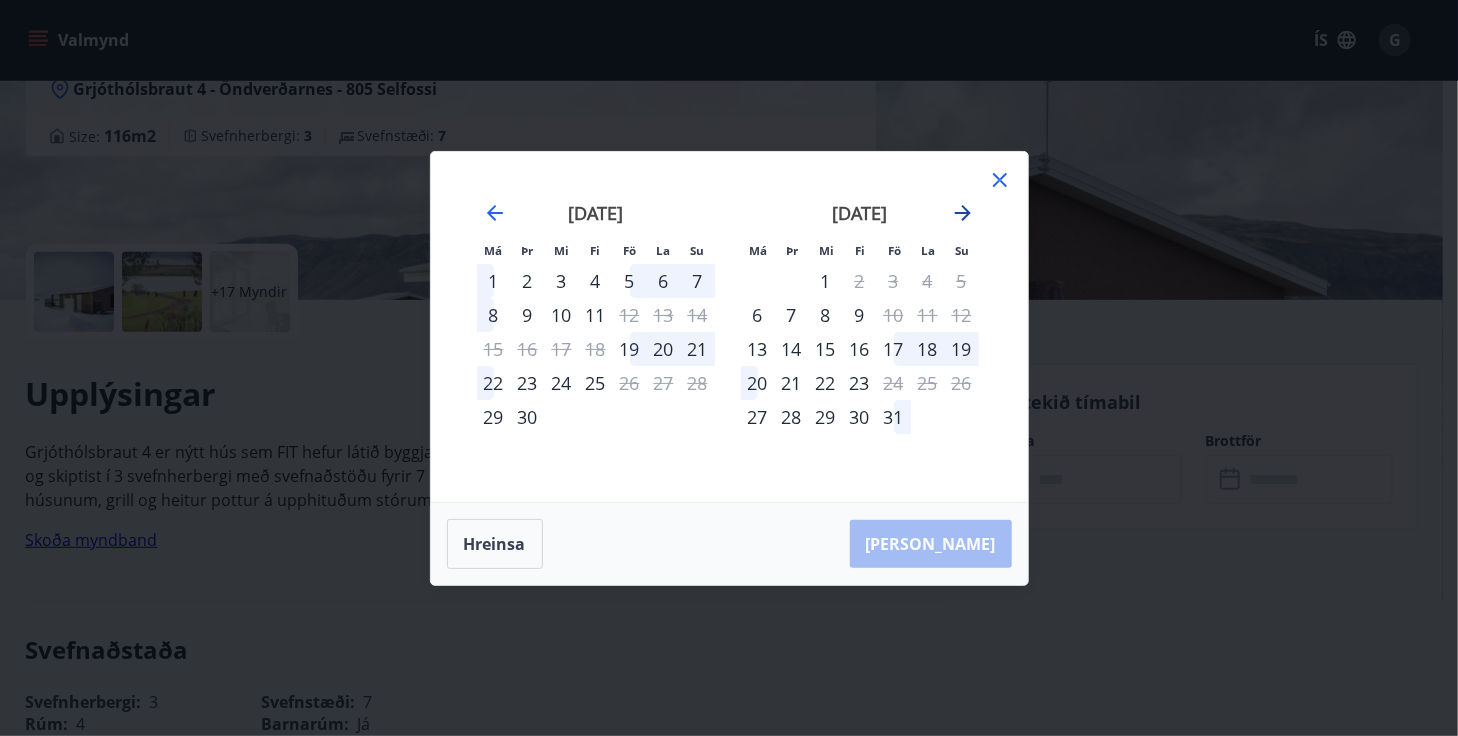click 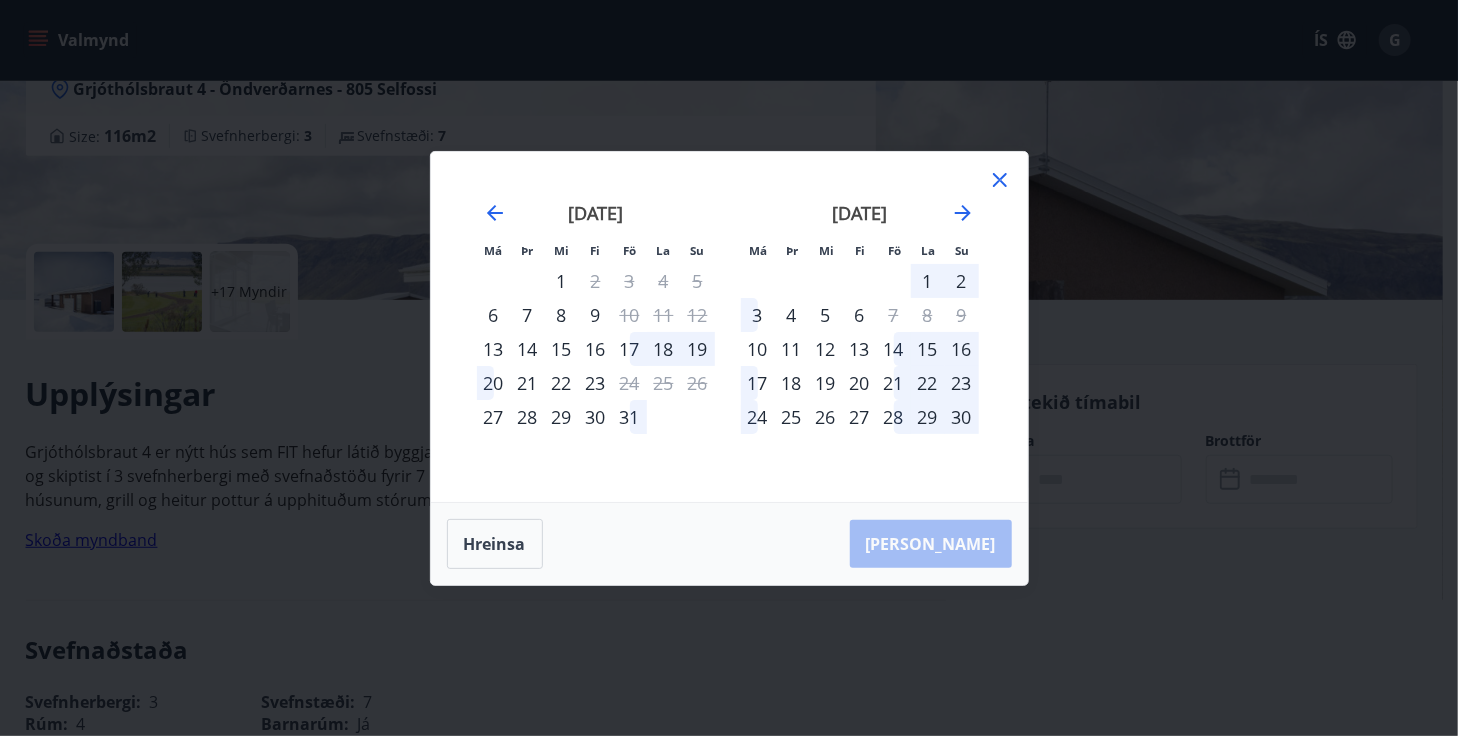 click 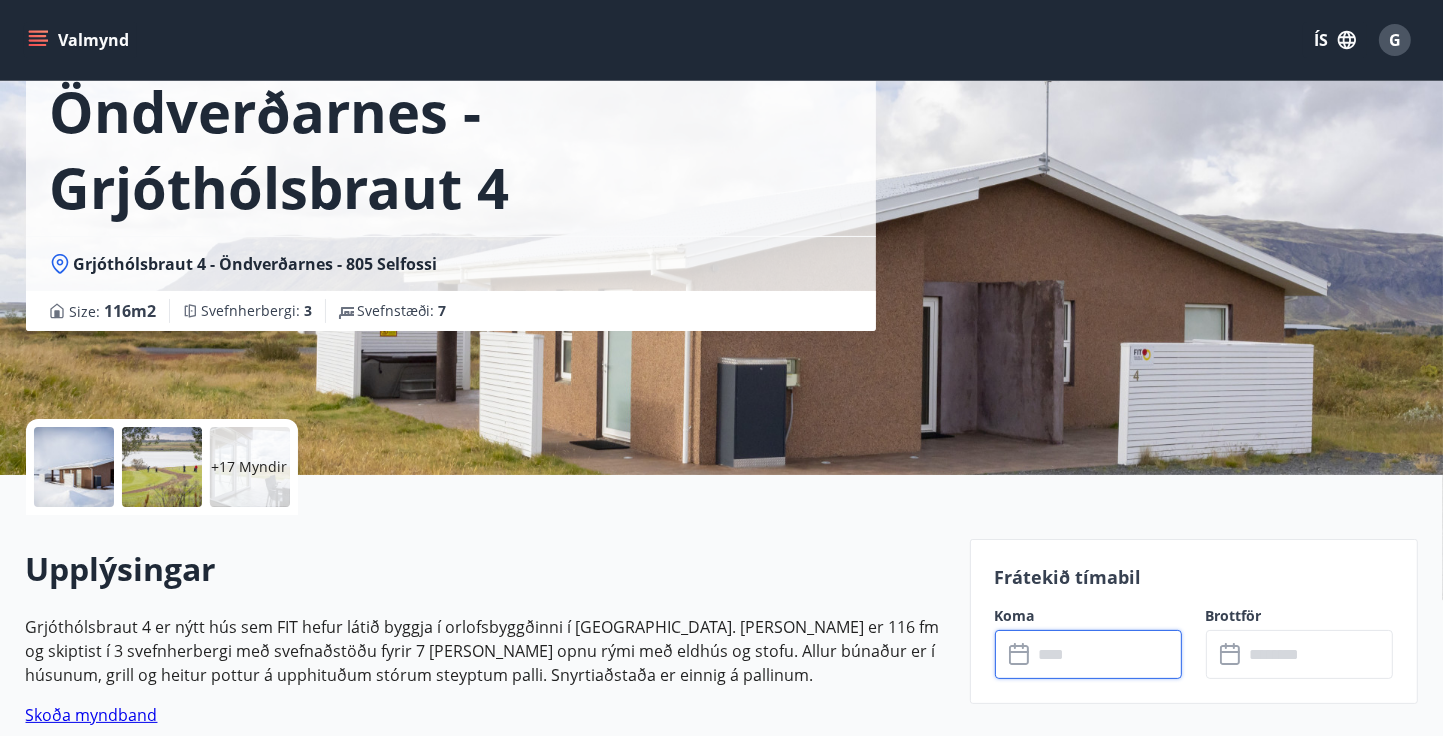 scroll, scrollTop: 0, scrollLeft: 0, axis: both 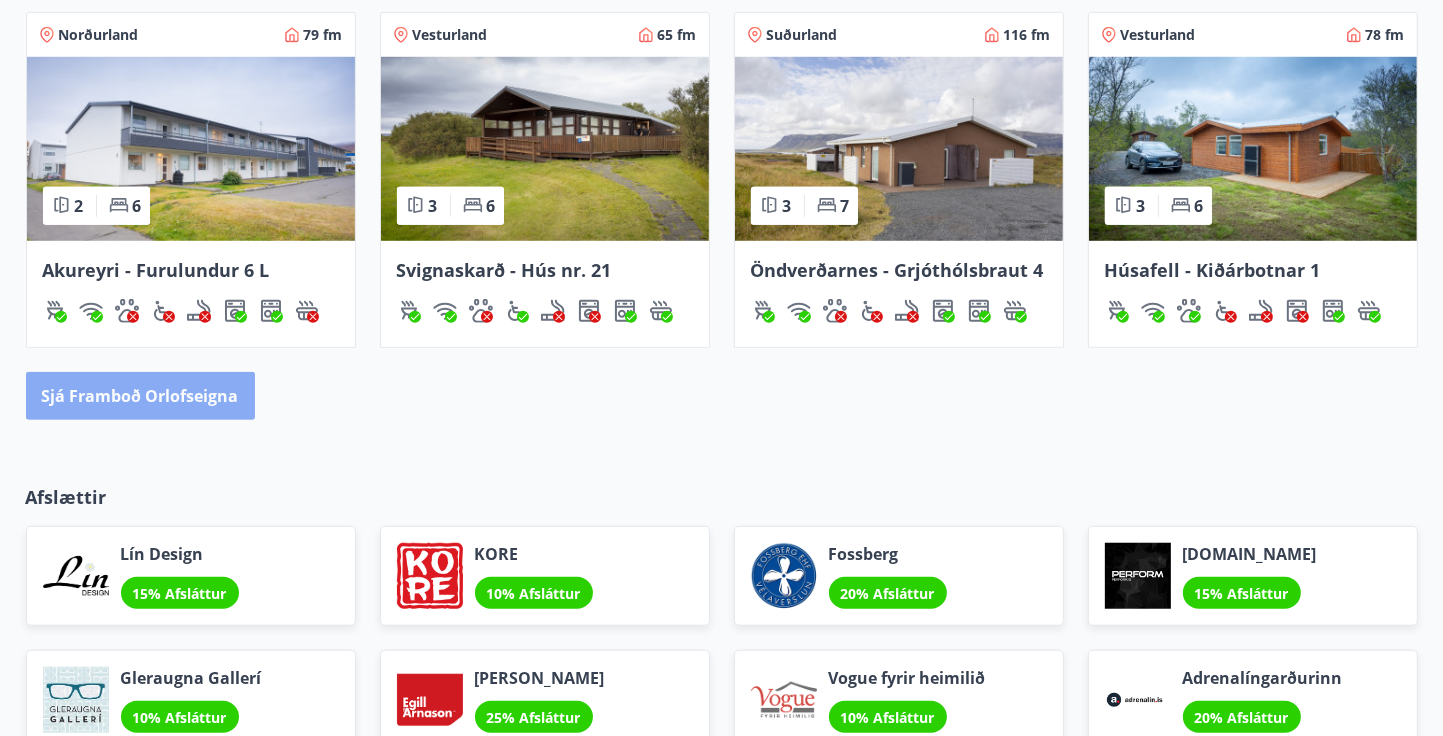click on "Sjá framboð orlofseigna" at bounding box center [140, 396] 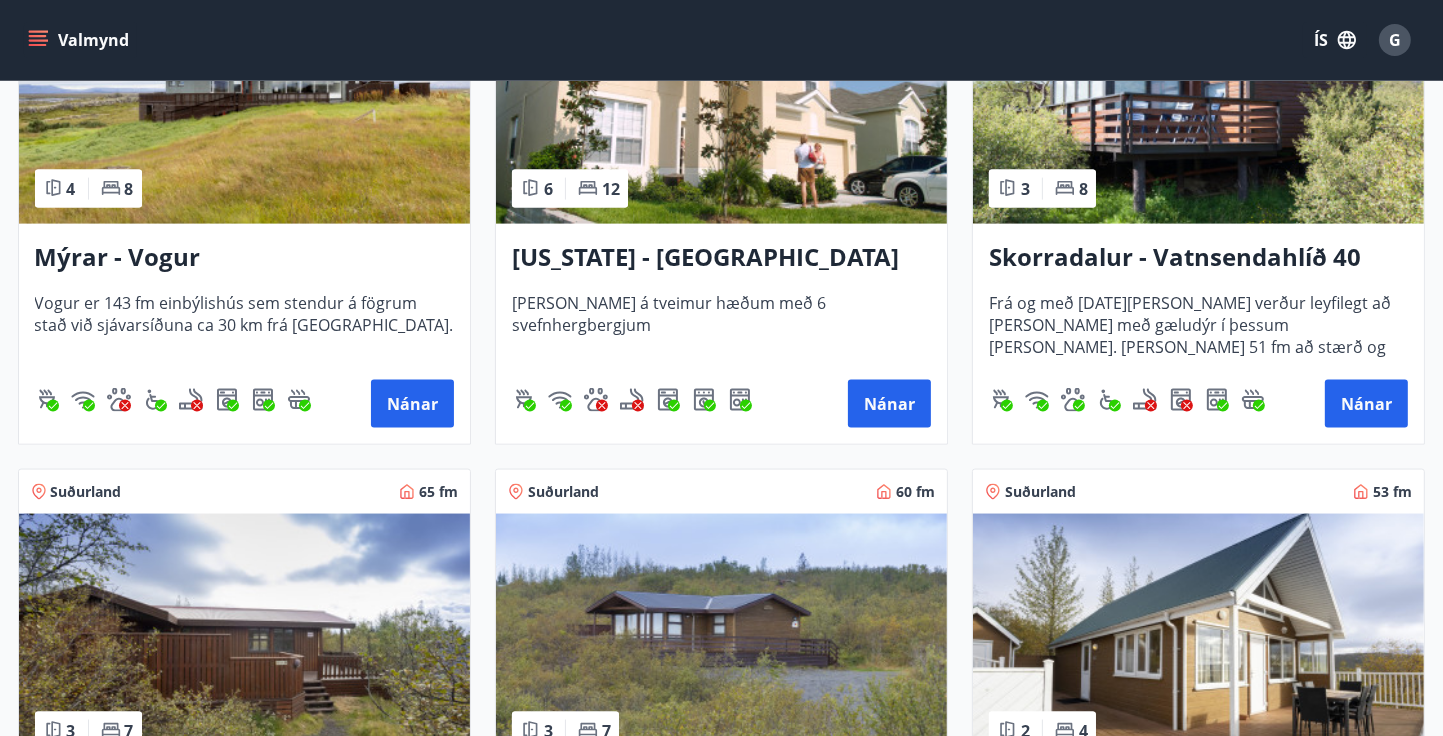 scroll, scrollTop: 2400, scrollLeft: 0, axis: vertical 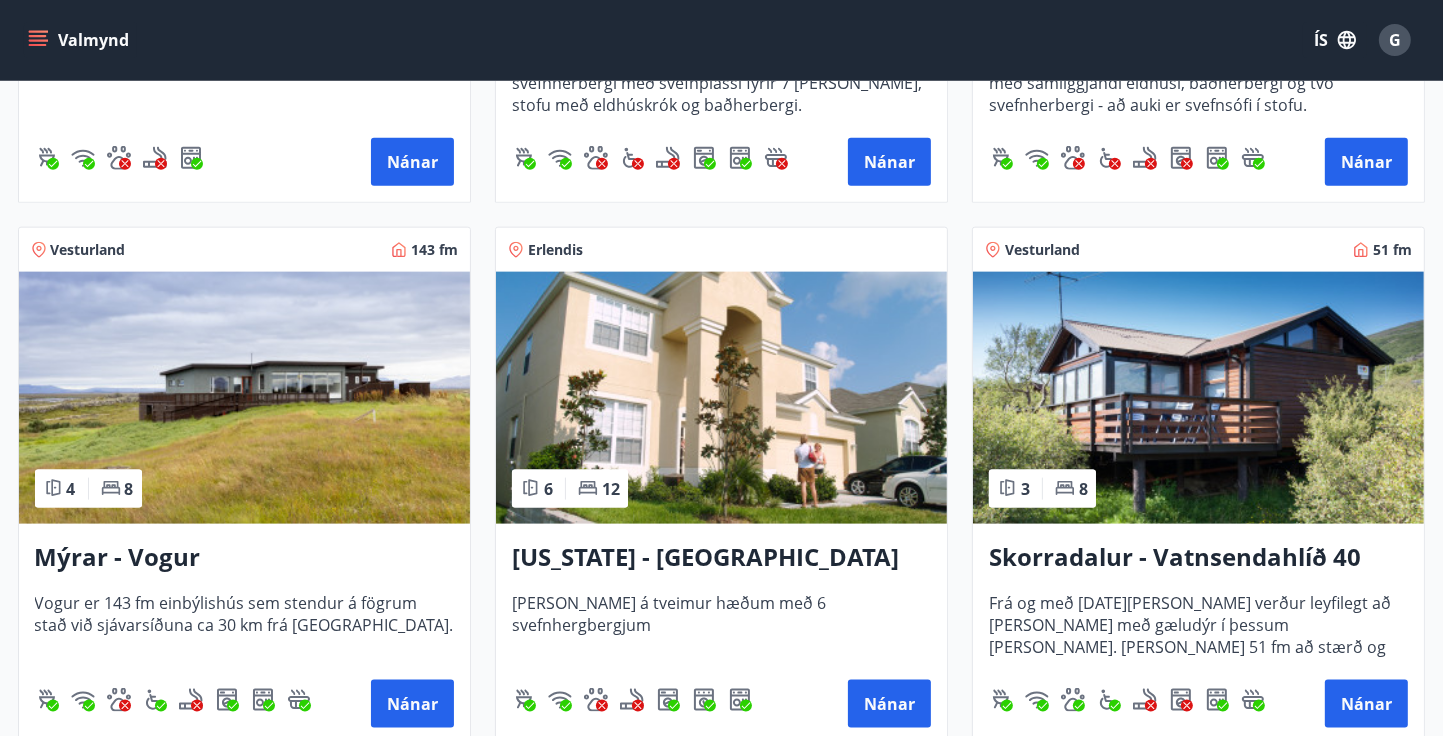click at bounding box center (1198, 398) 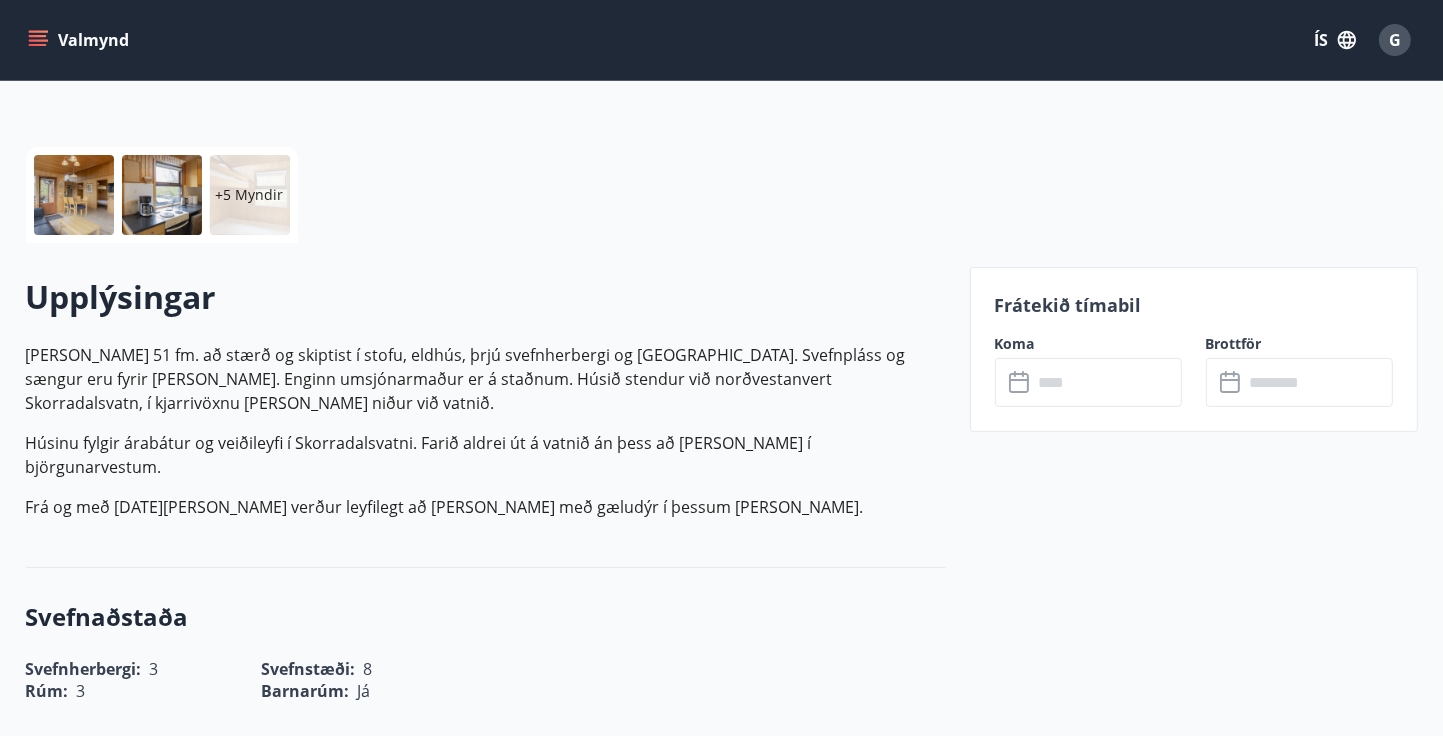 scroll, scrollTop: 400, scrollLeft: 0, axis: vertical 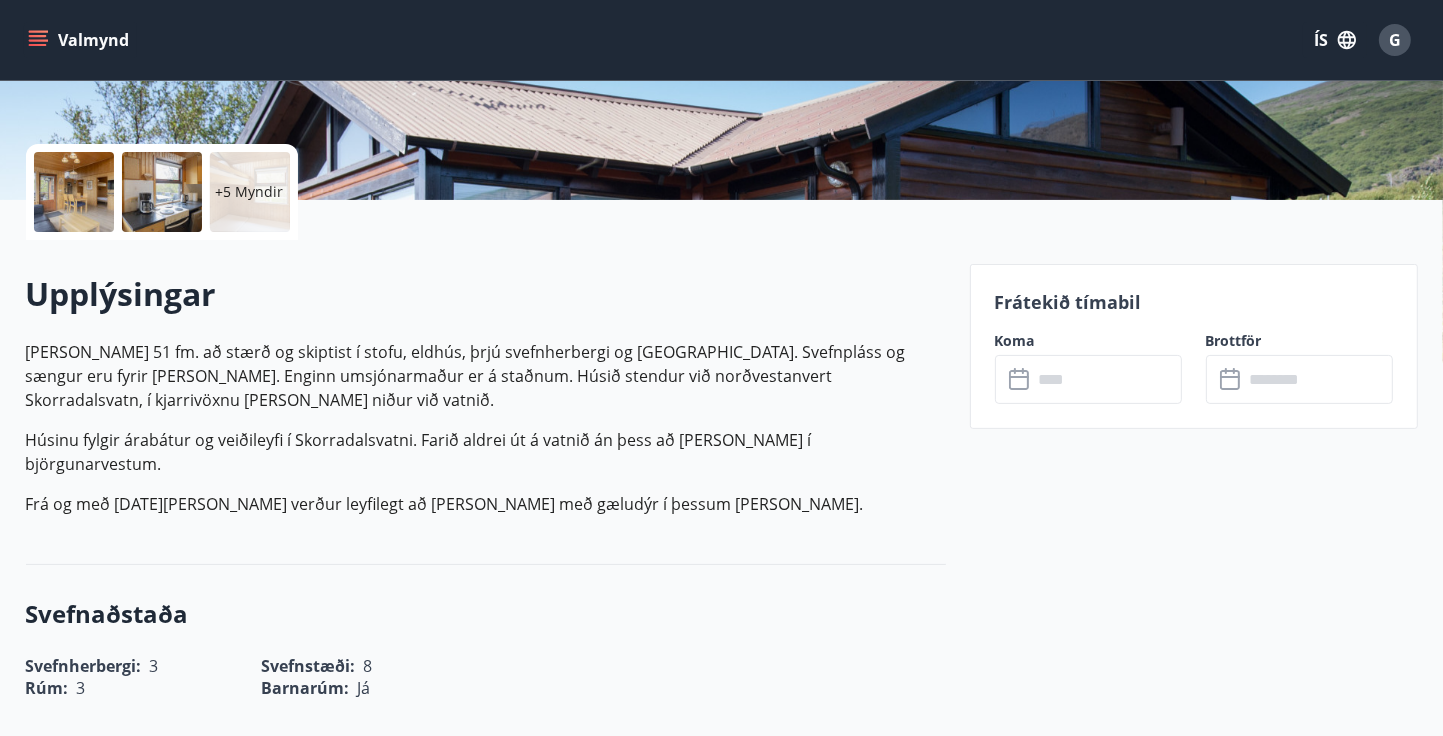 click at bounding box center [1107, 379] 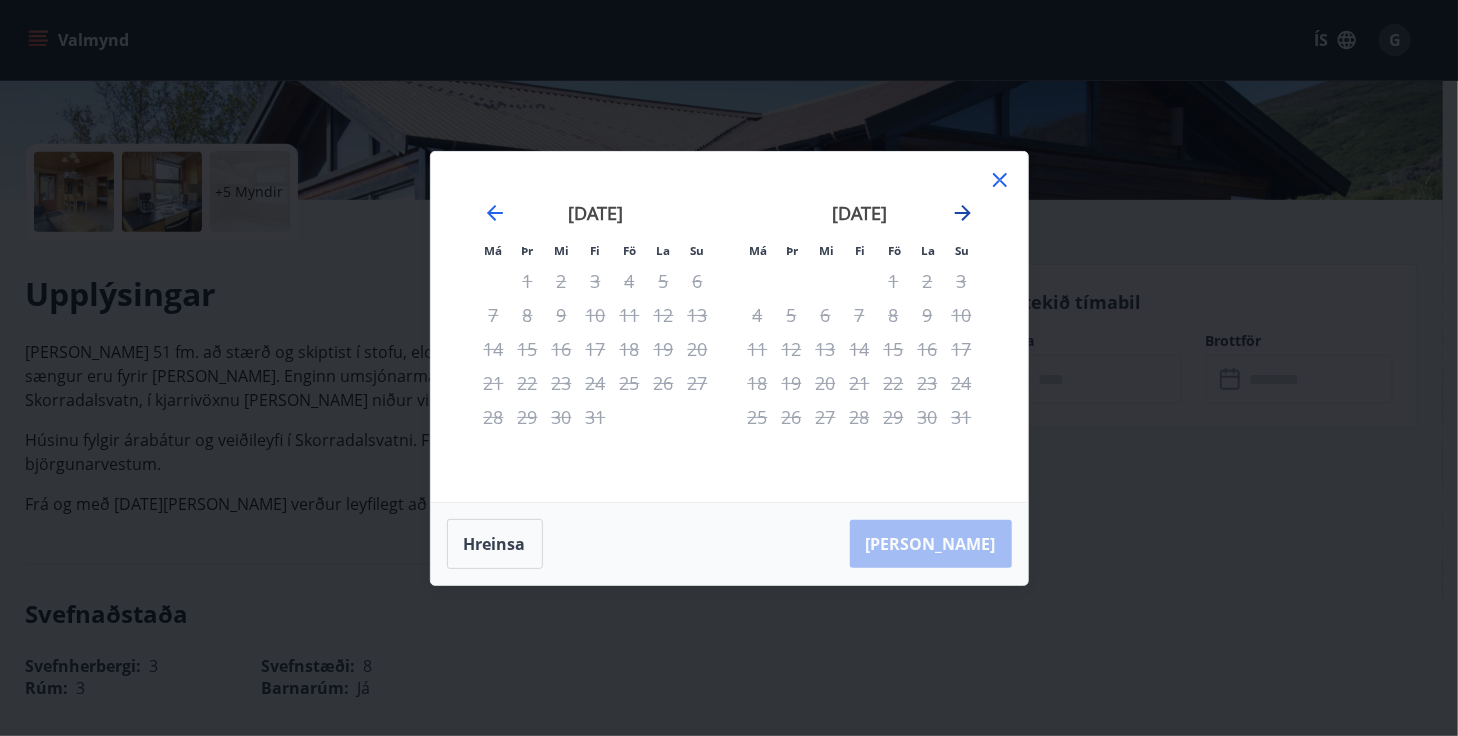 click 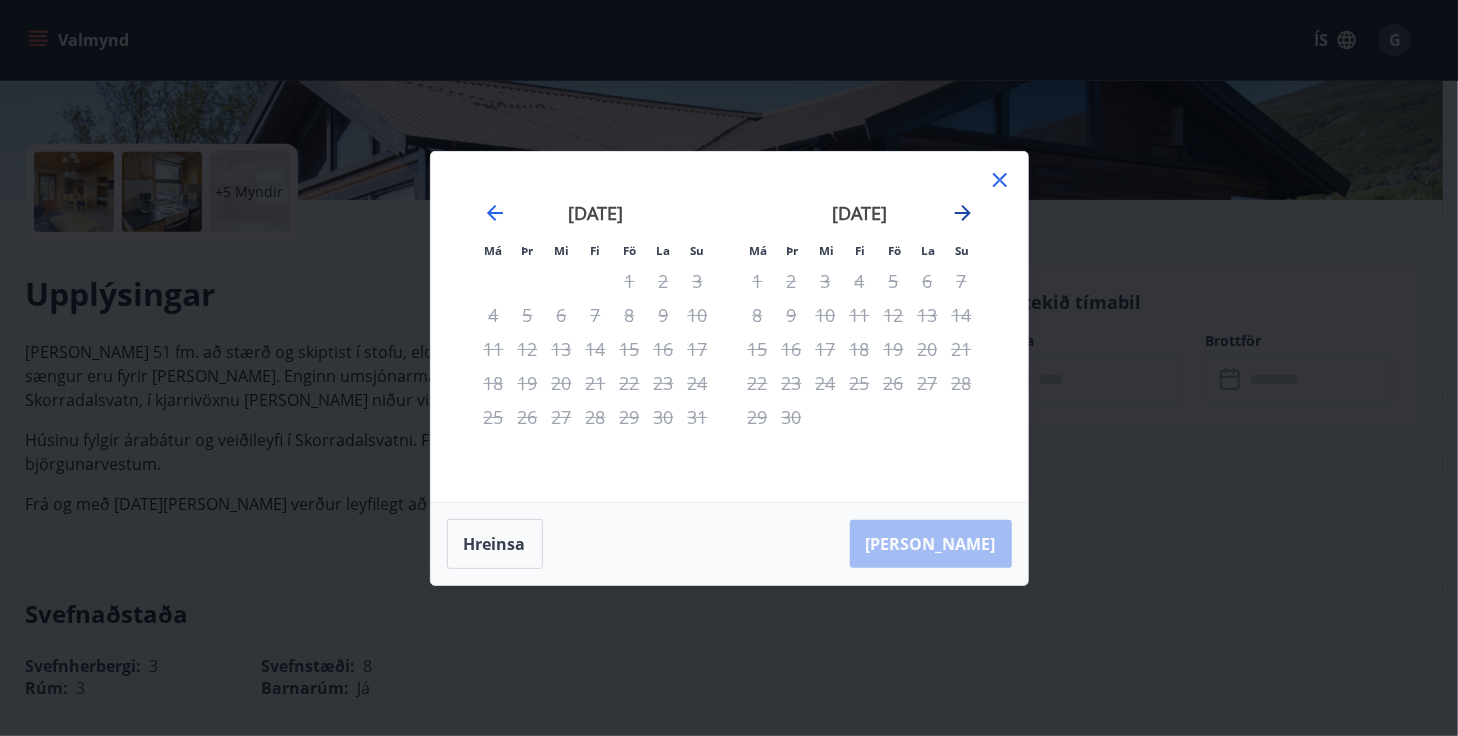 click 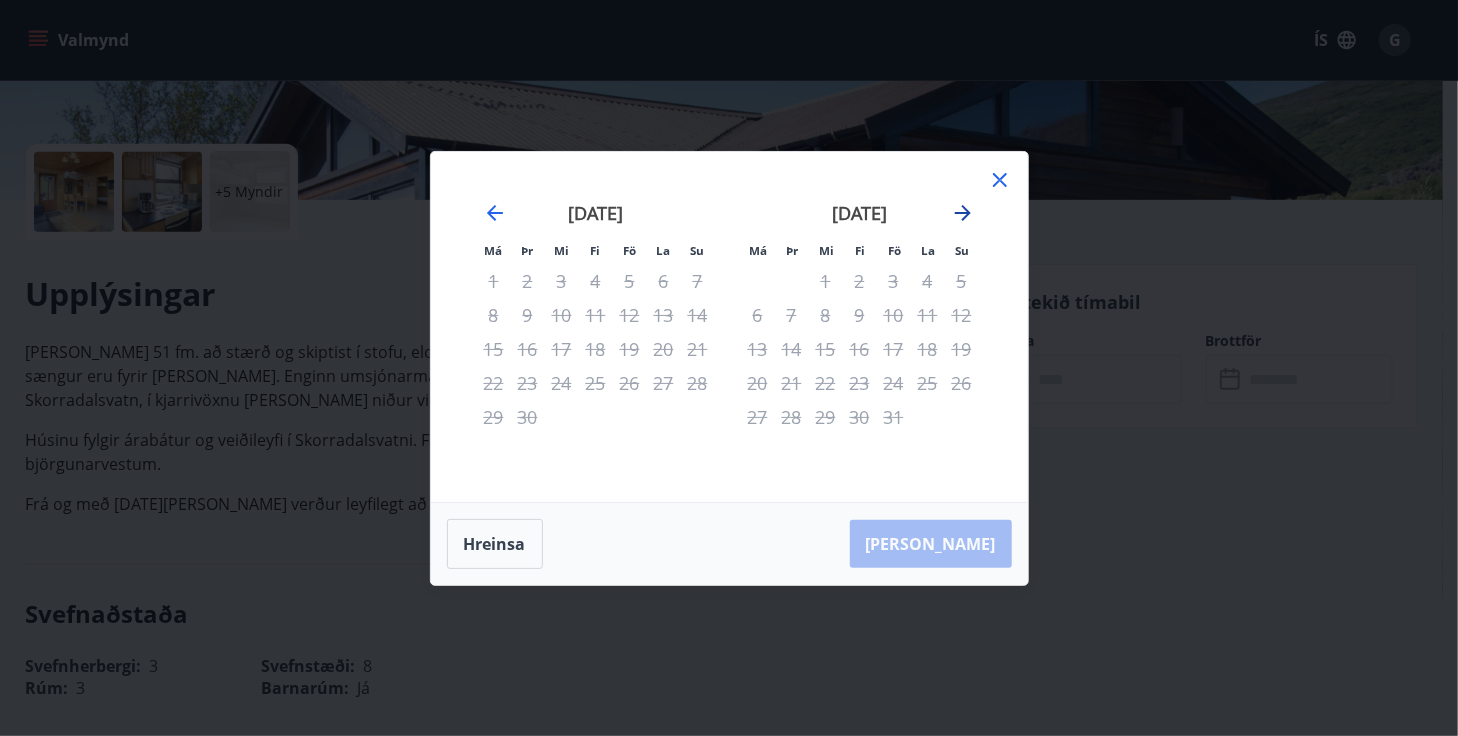 click 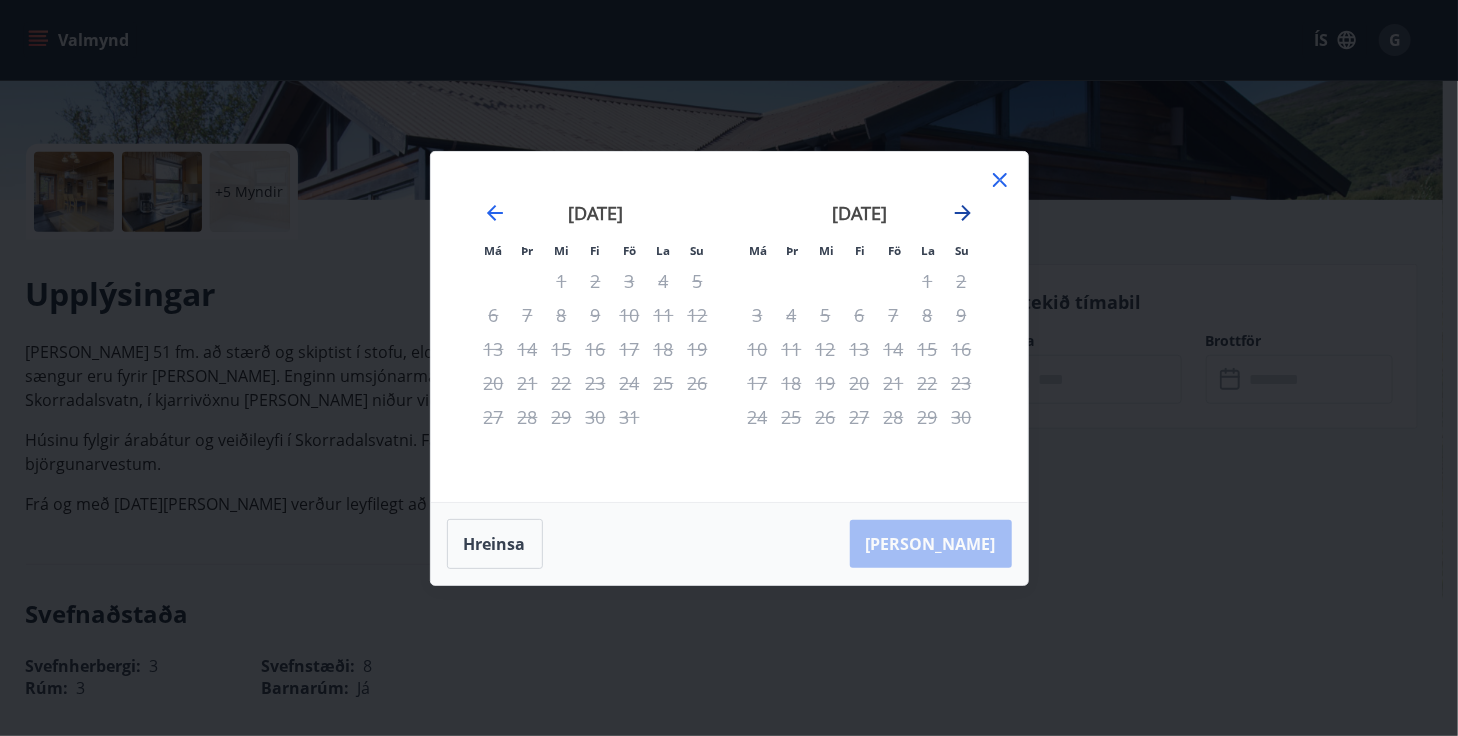 click 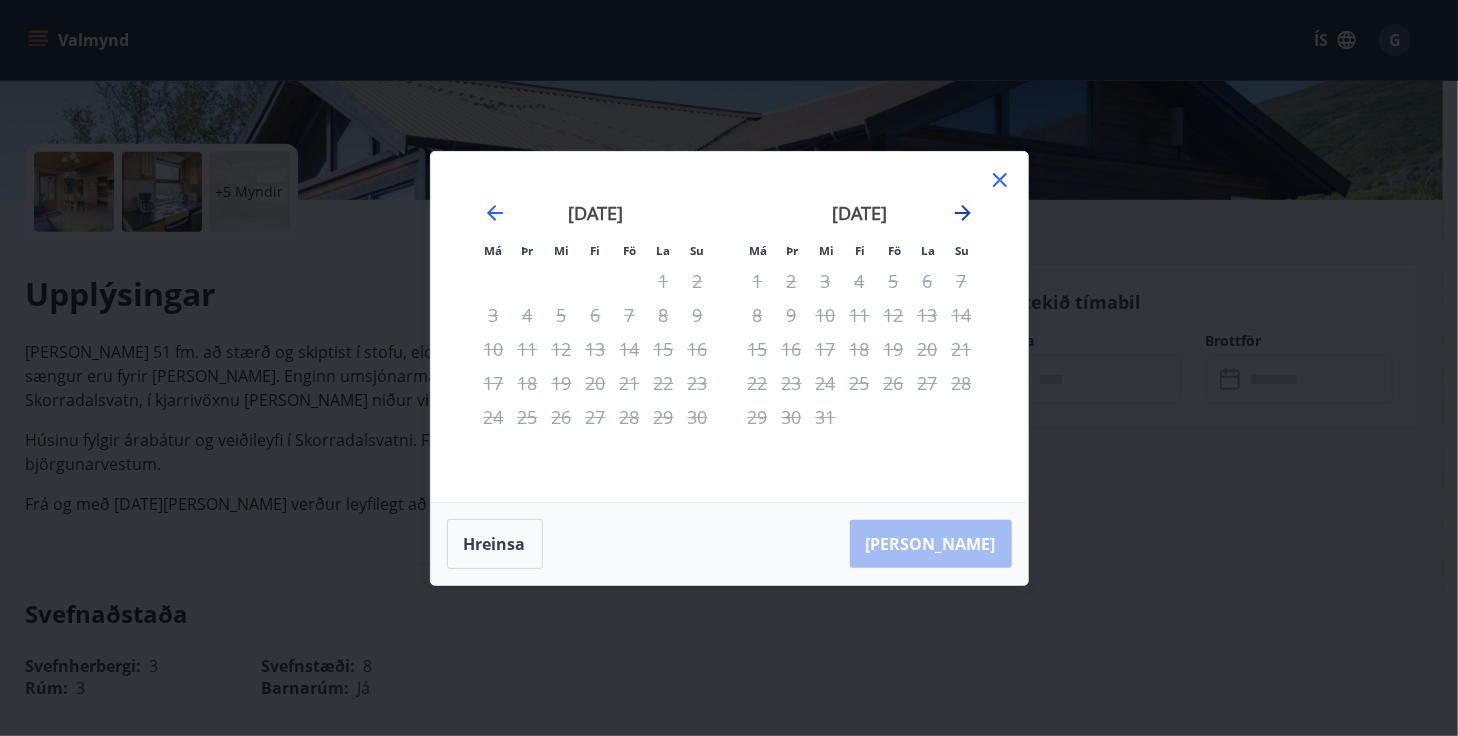 click 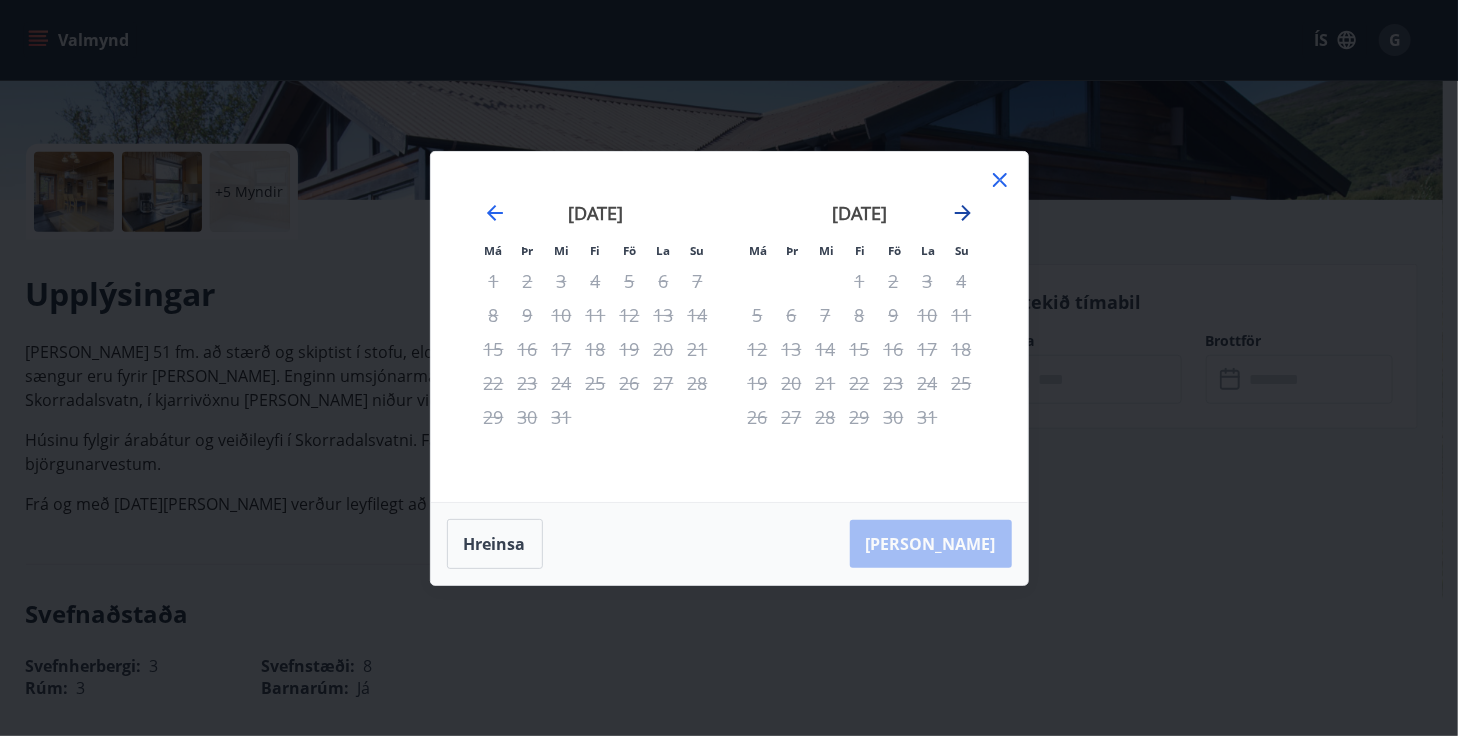 click 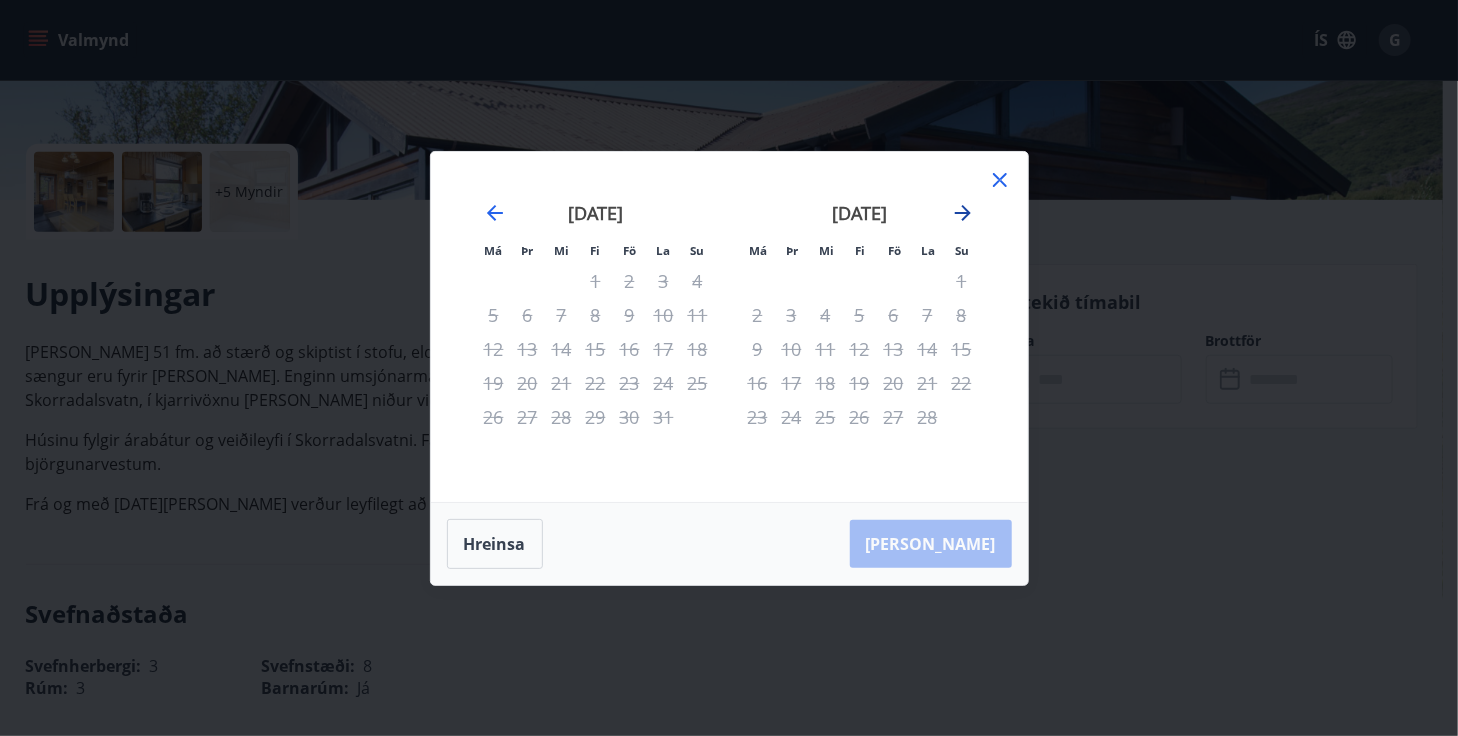 click 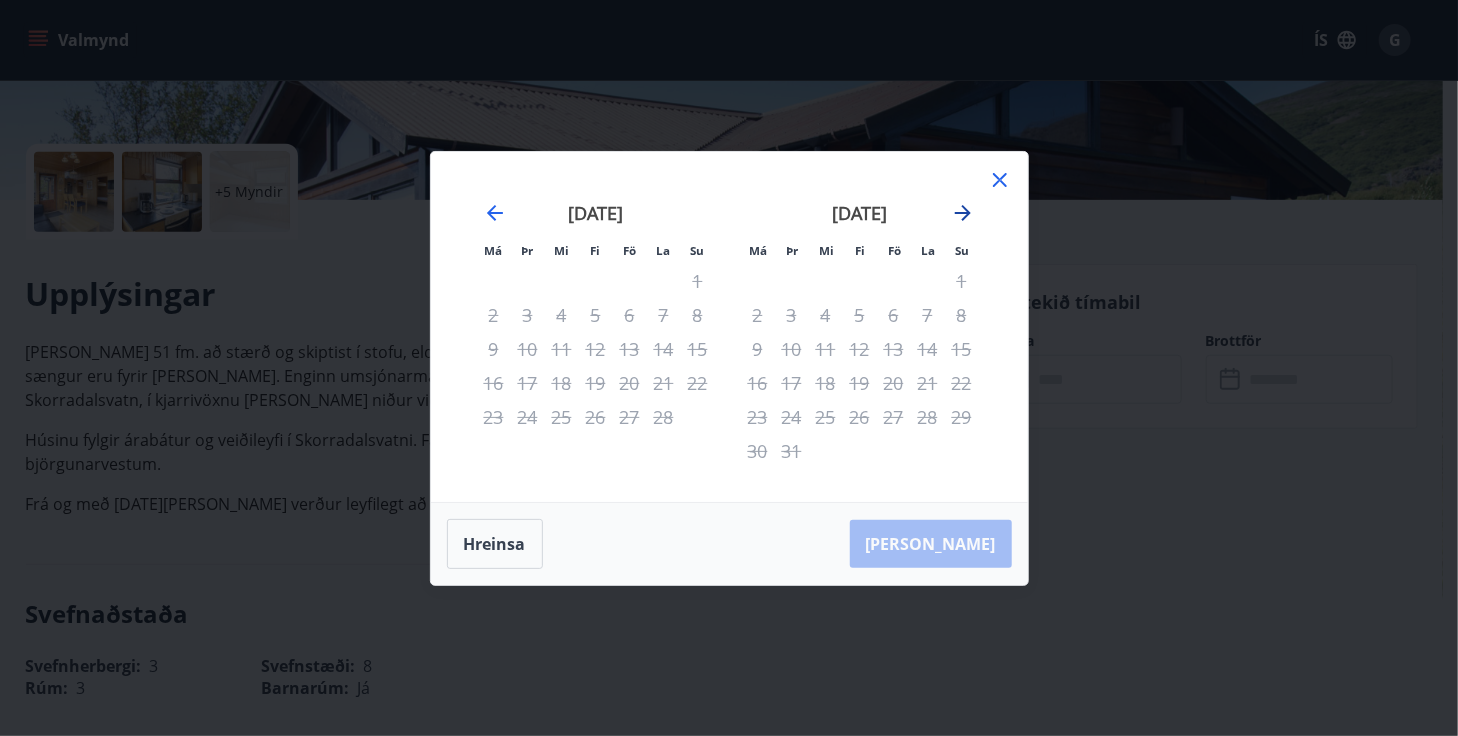 click 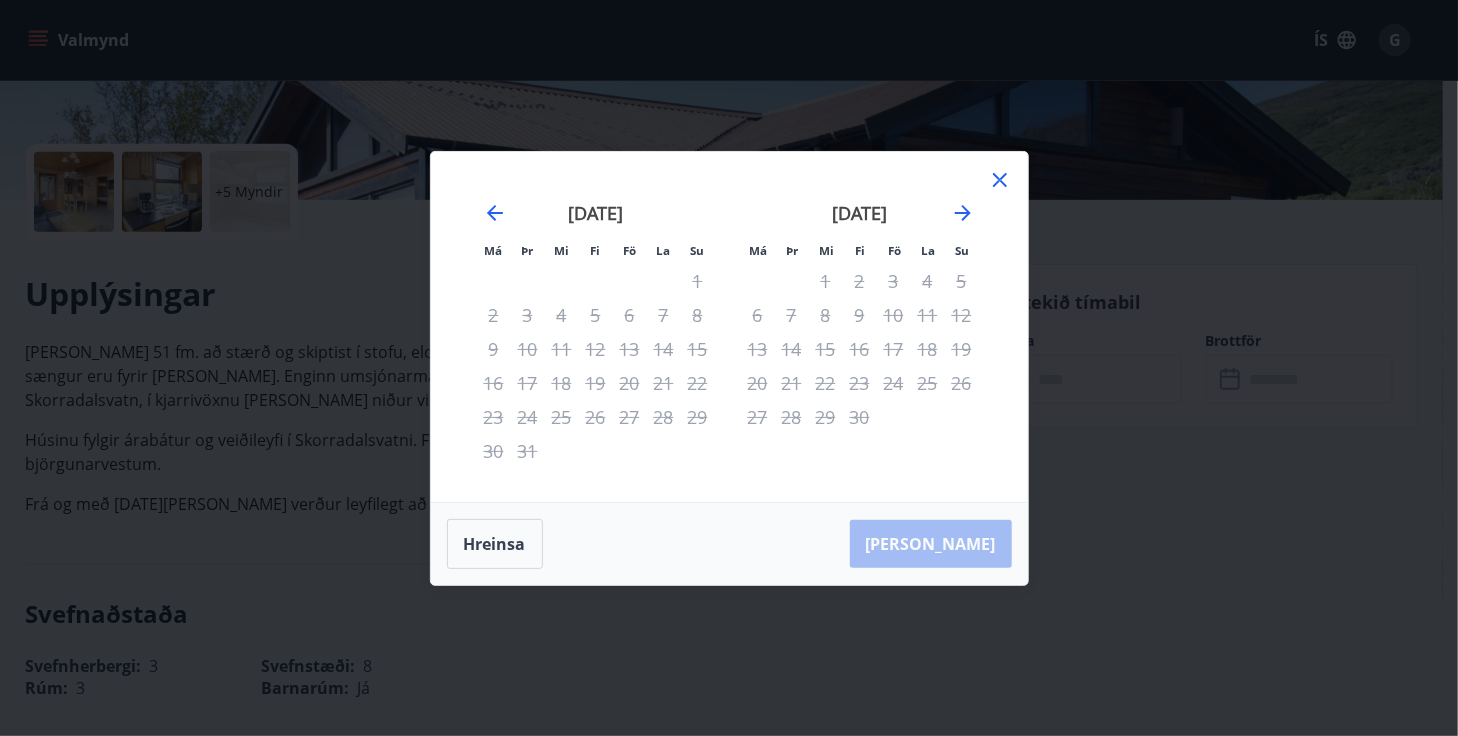 click 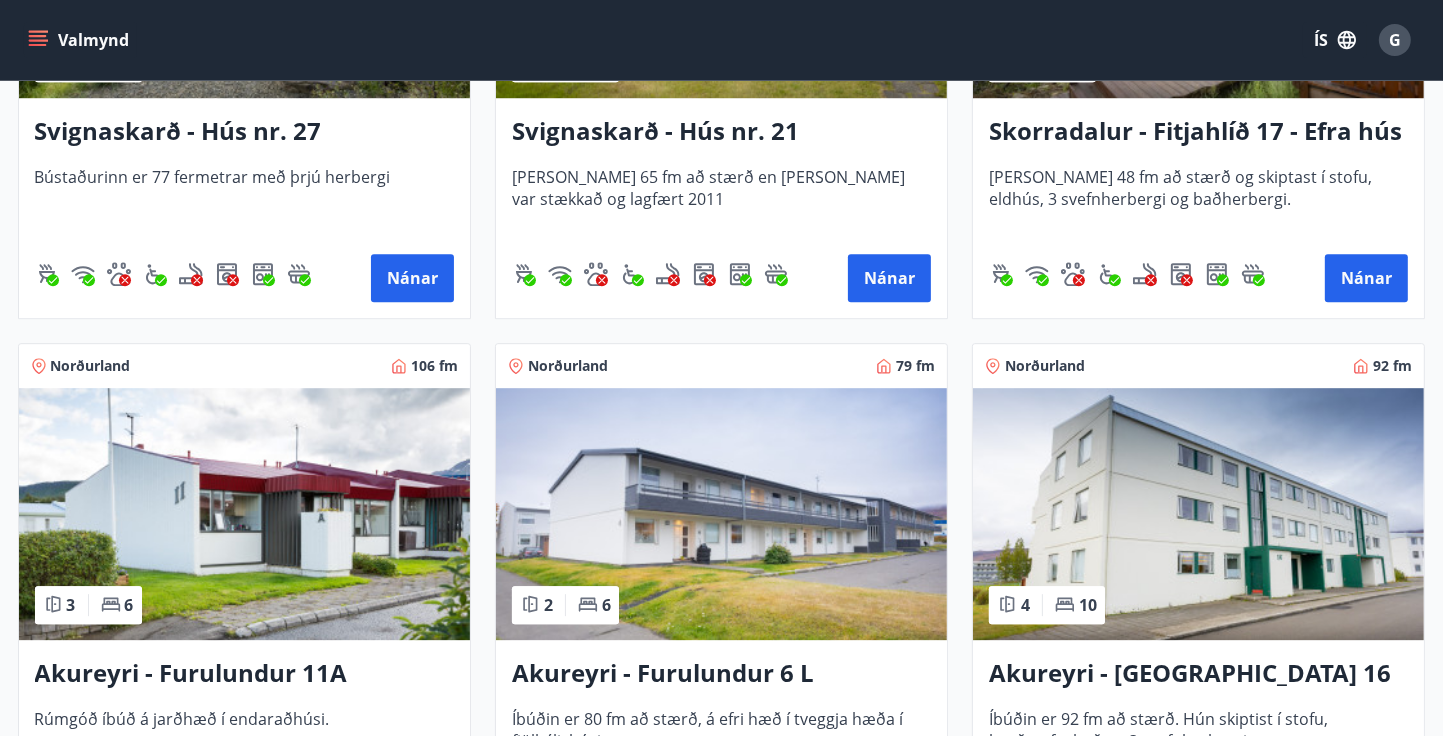 scroll, scrollTop: 5700, scrollLeft: 0, axis: vertical 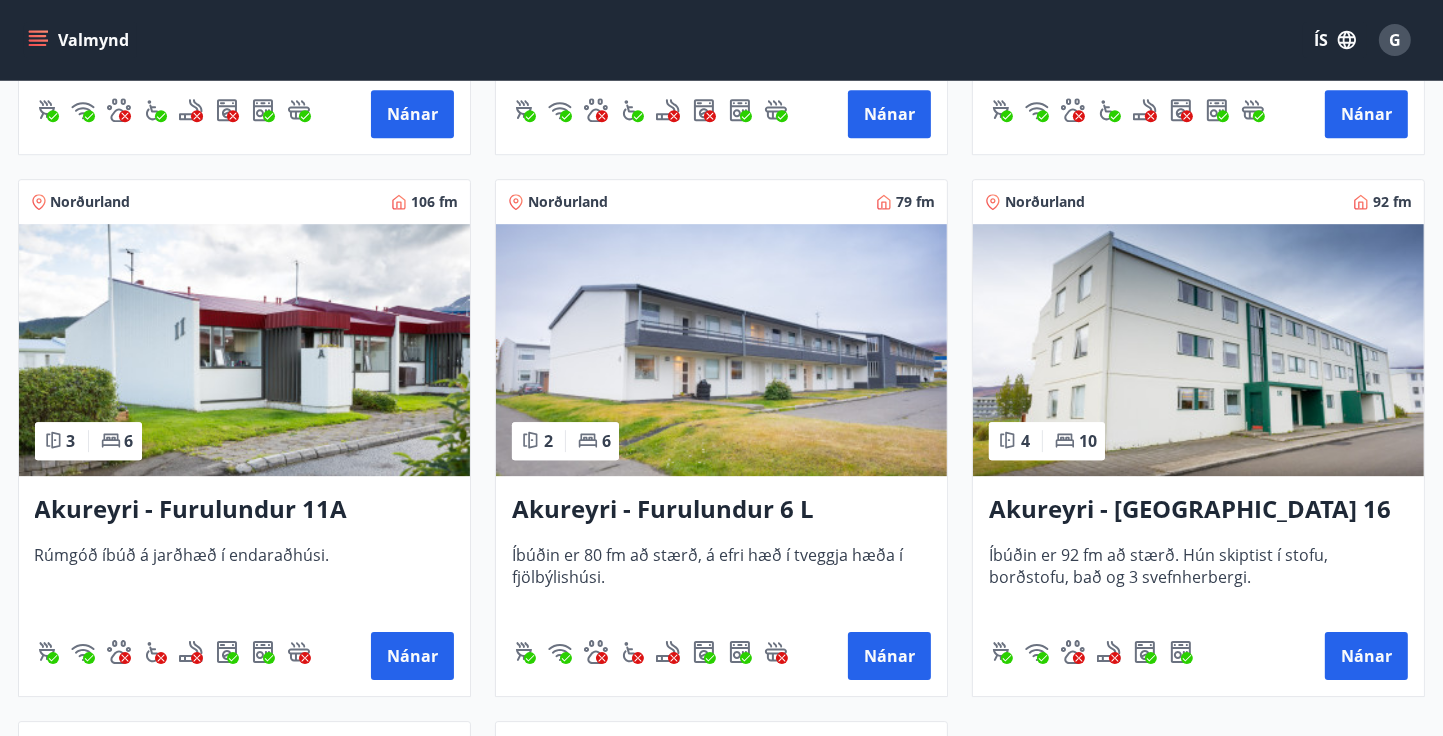 click at bounding box center [244, 350] 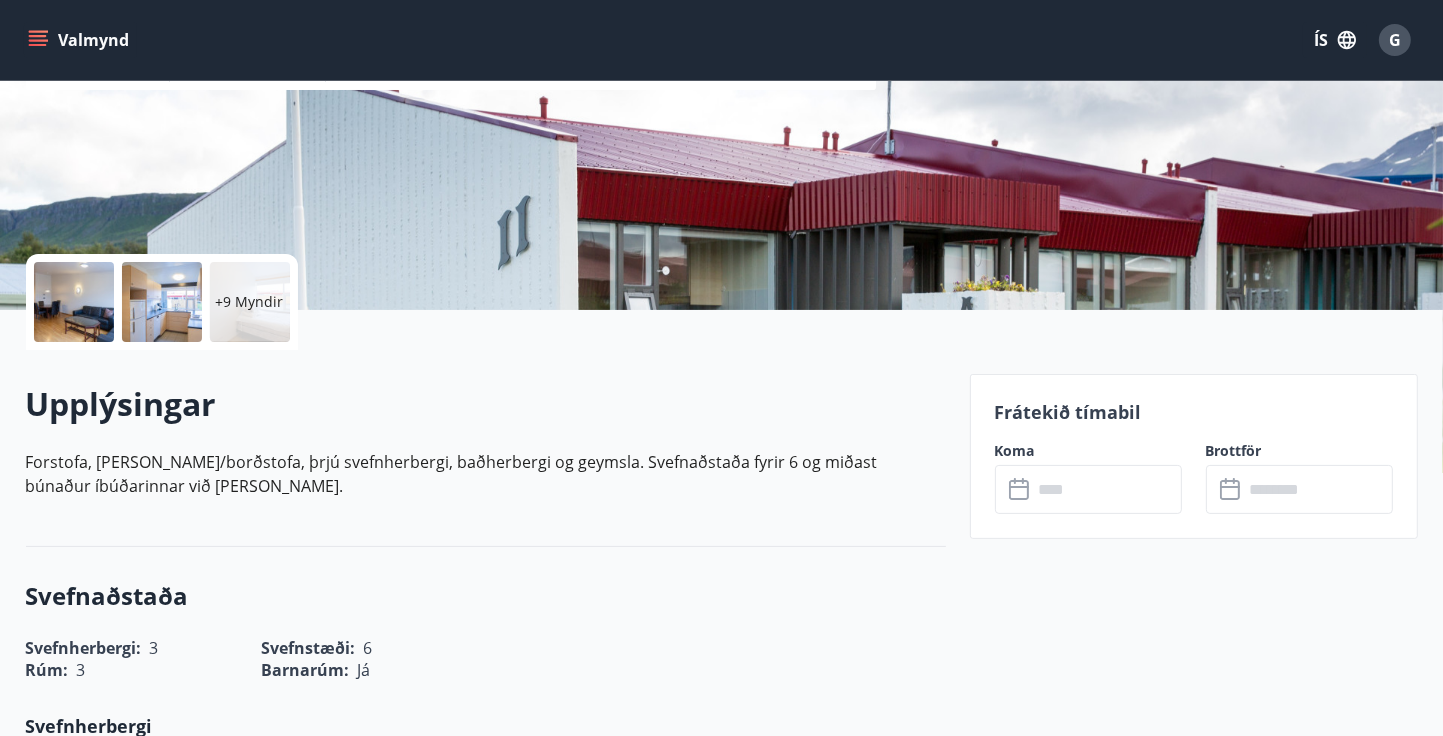 scroll, scrollTop: 300, scrollLeft: 0, axis: vertical 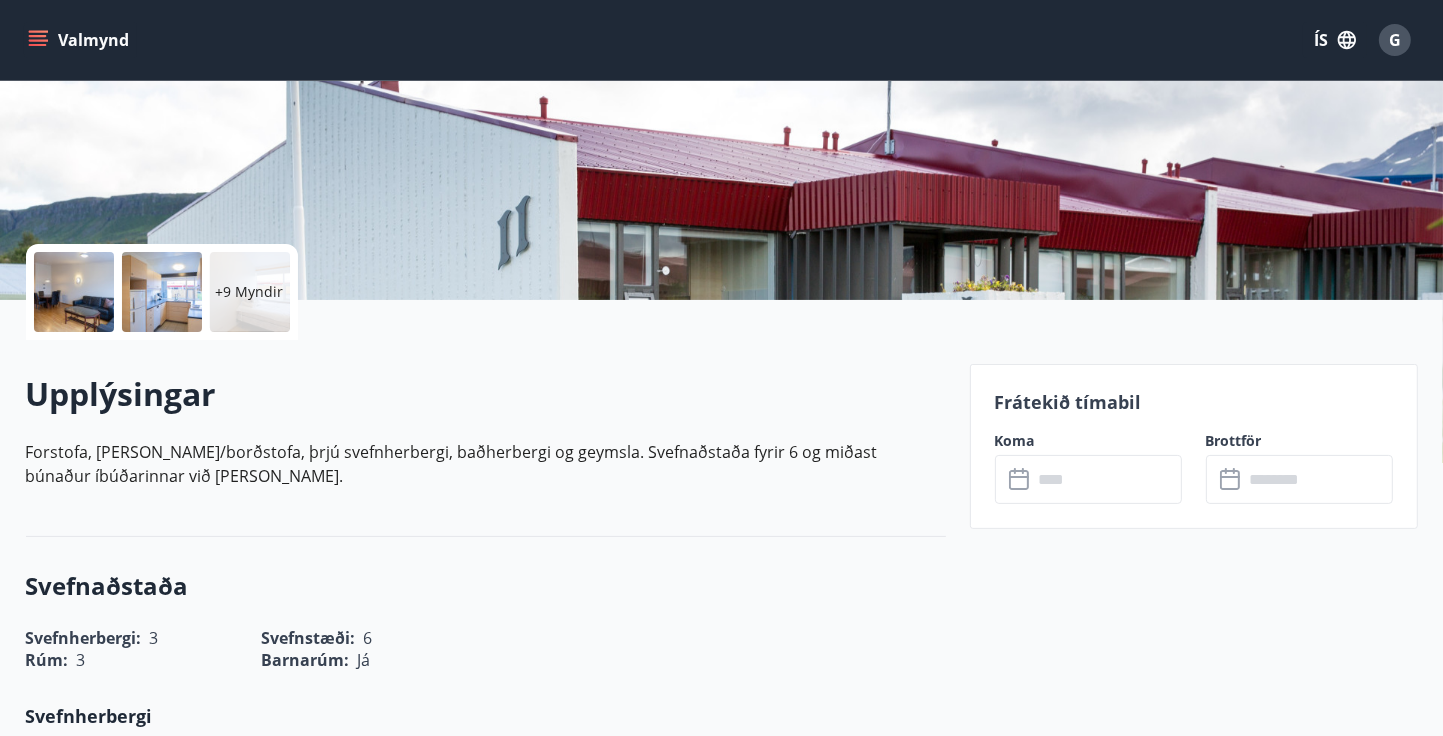 click at bounding box center (1107, 479) 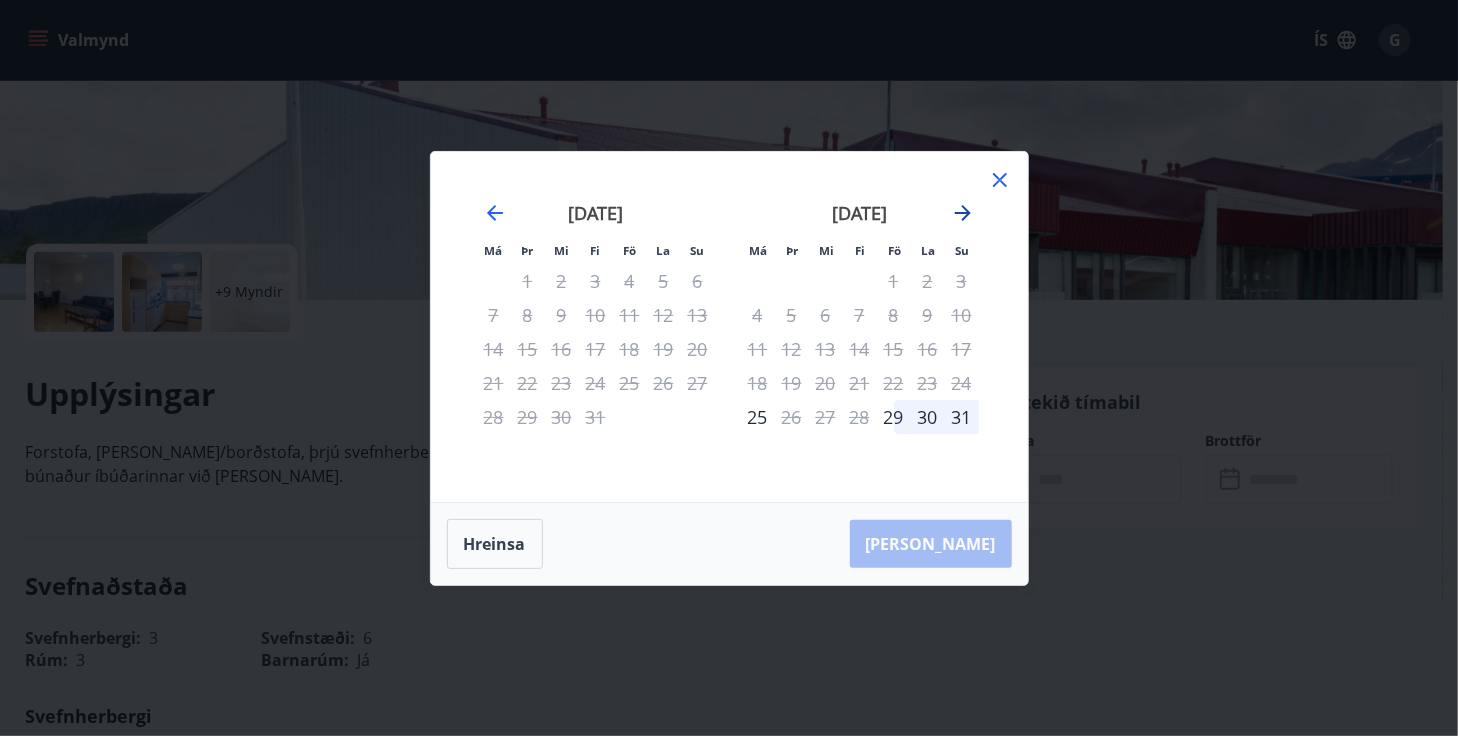 click 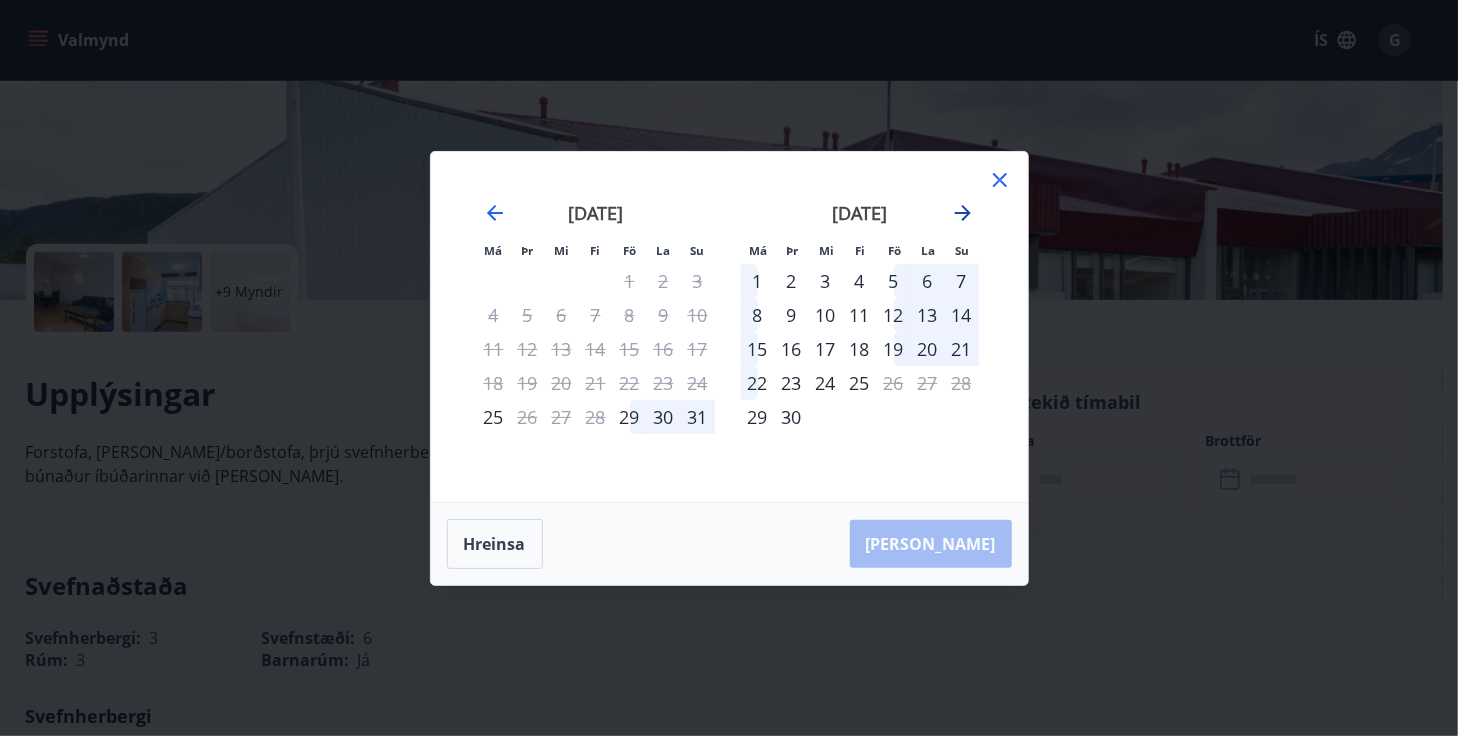 click 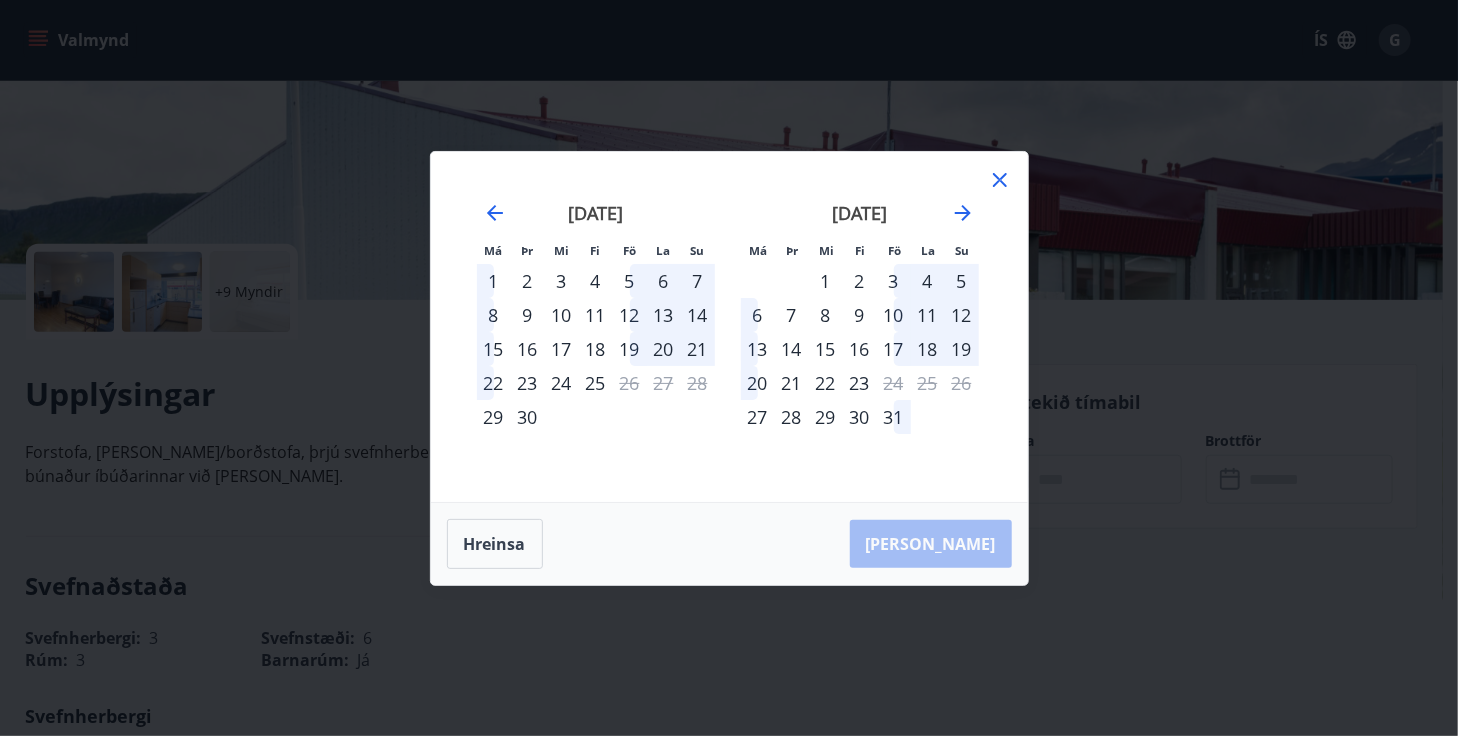 click 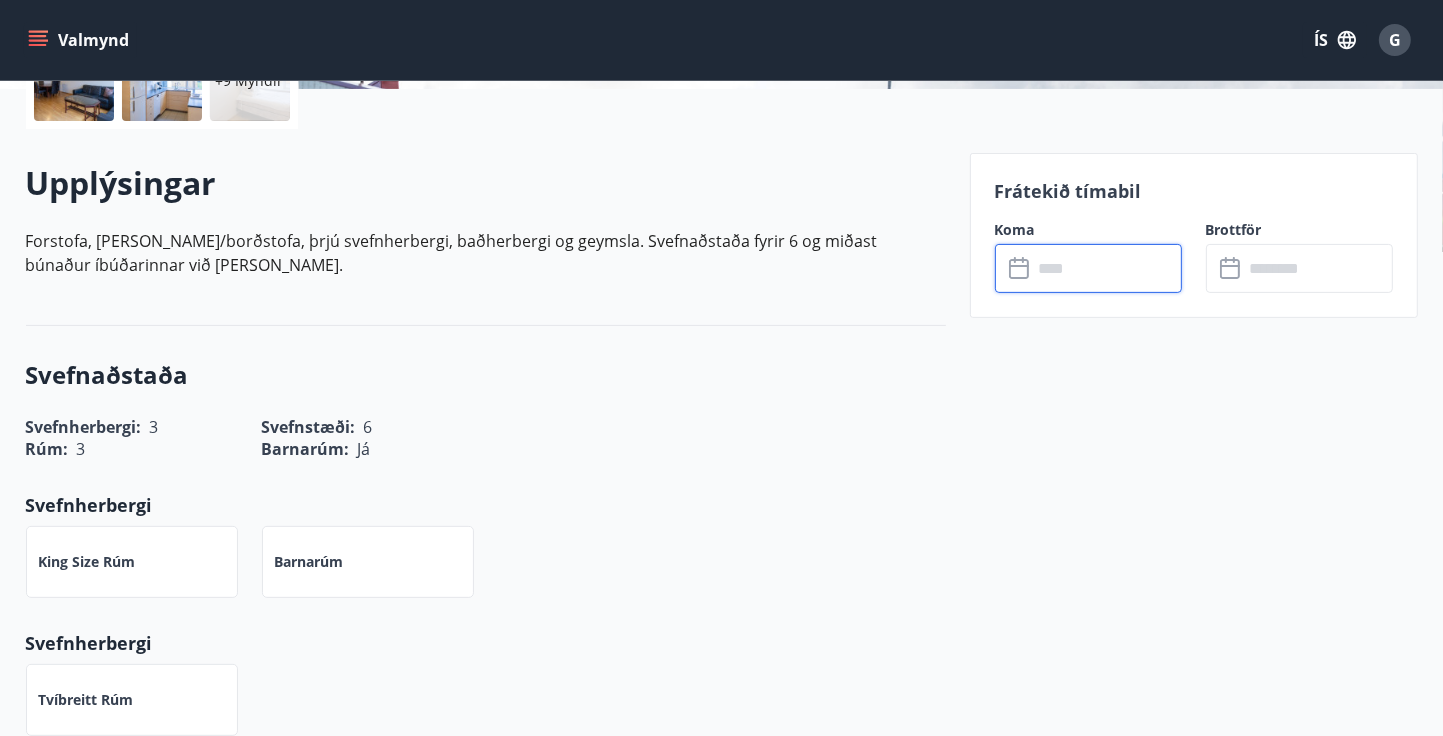 scroll, scrollTop: 0, scrollLeft: 0, axis: both 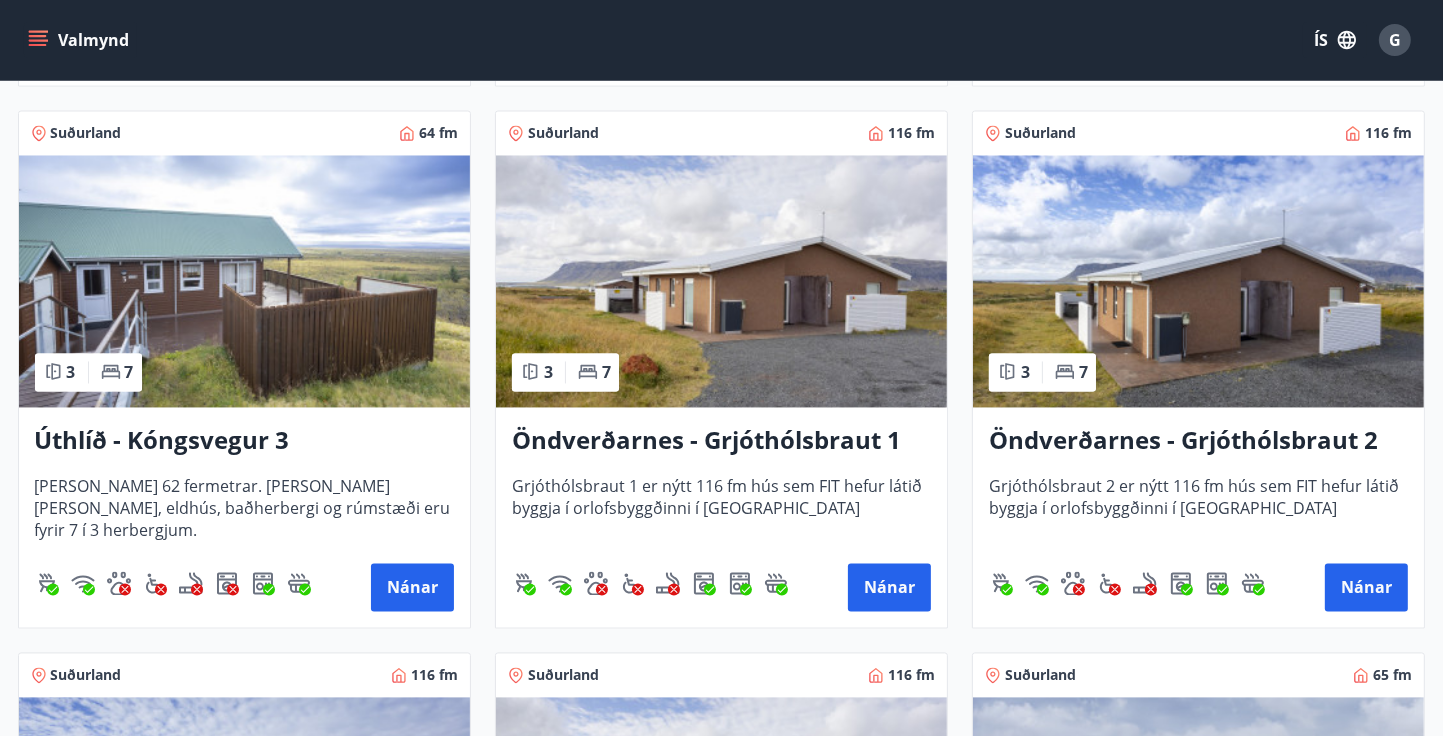 click at bounding box center [721, 282] 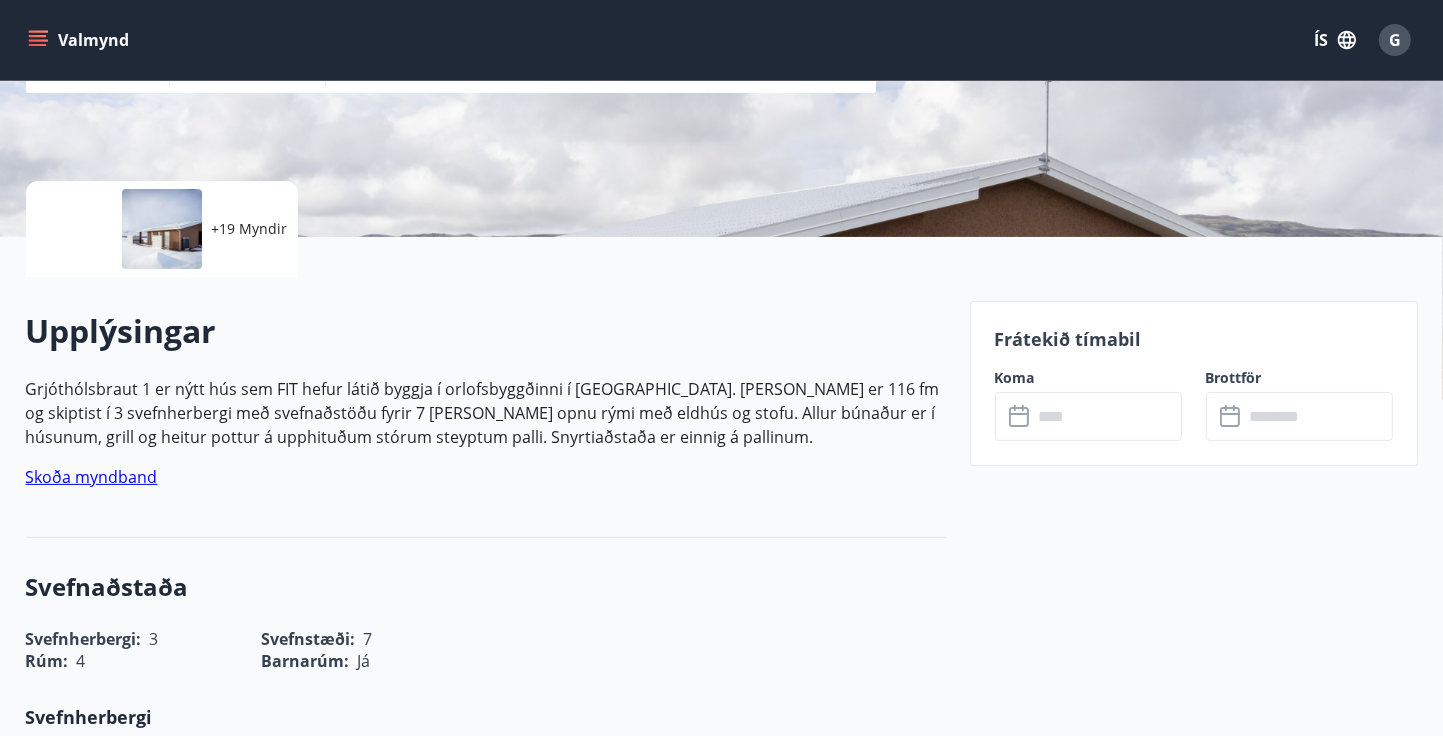 scroll, scrollTop: 400, scrollLeft: 0, axis: vertical 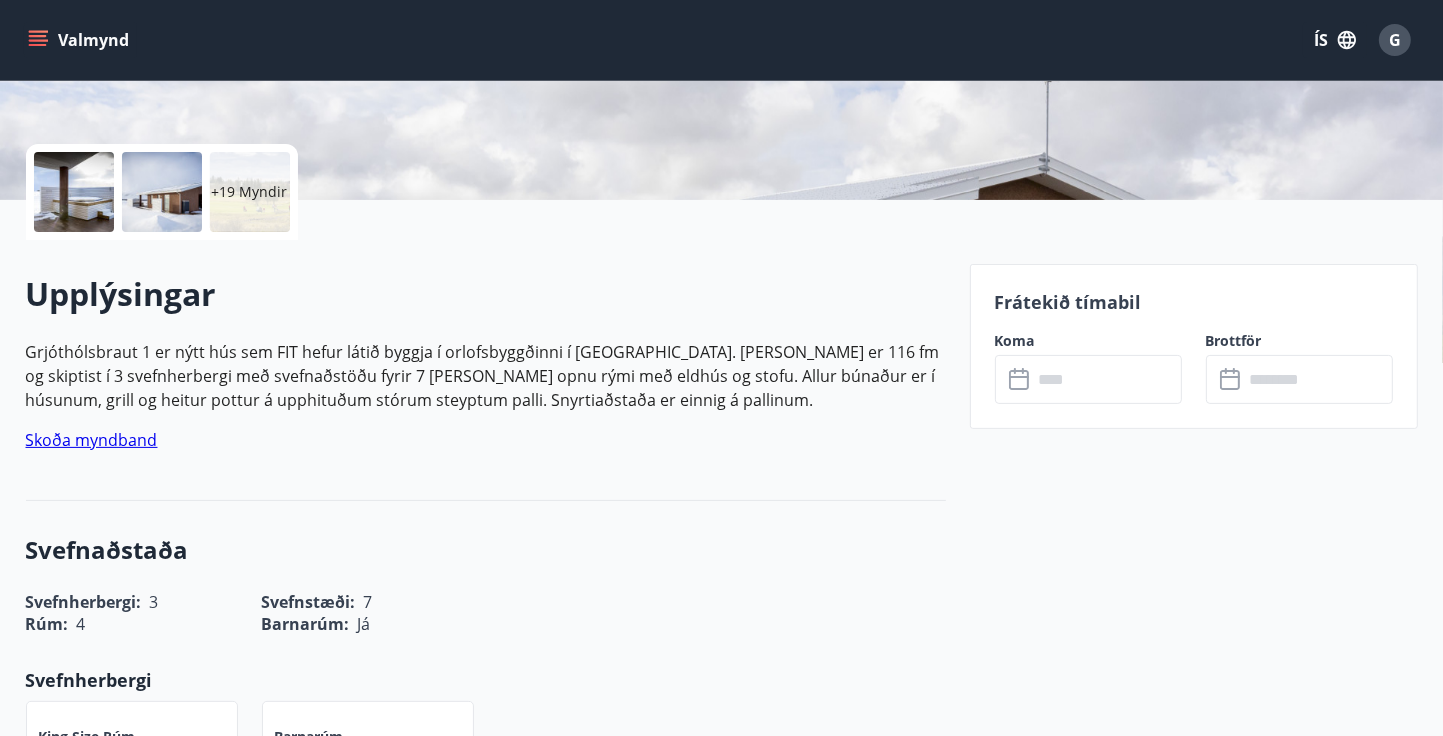click at bounding box center (1107, 379) 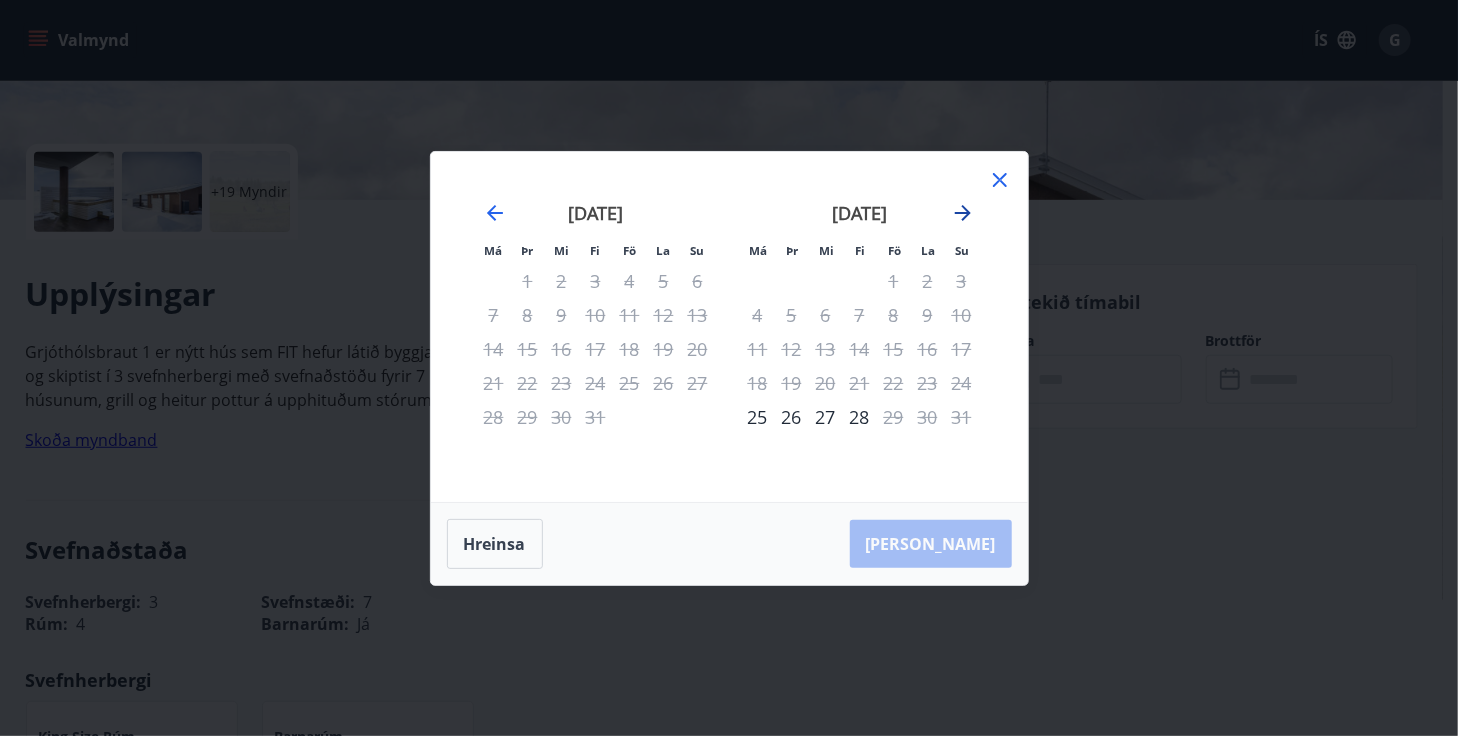 click 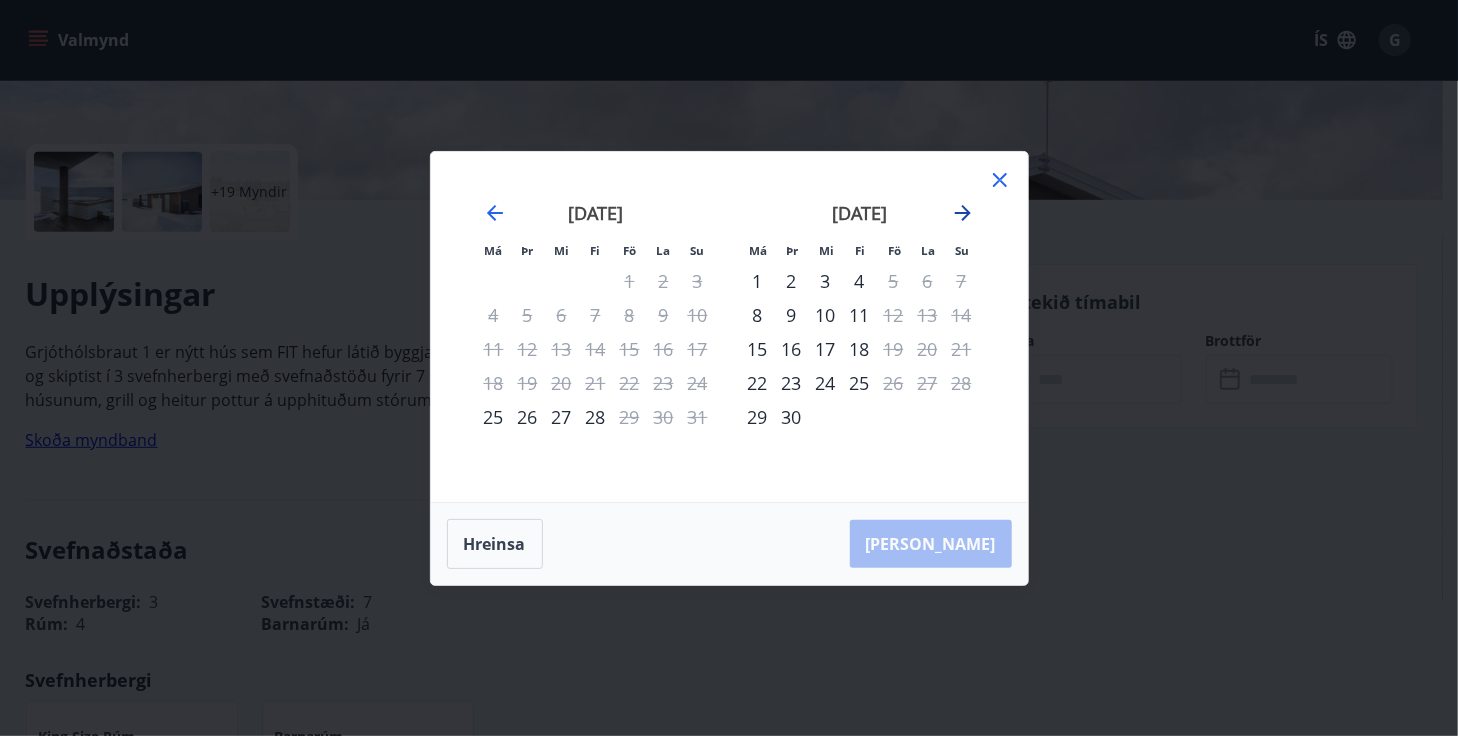click 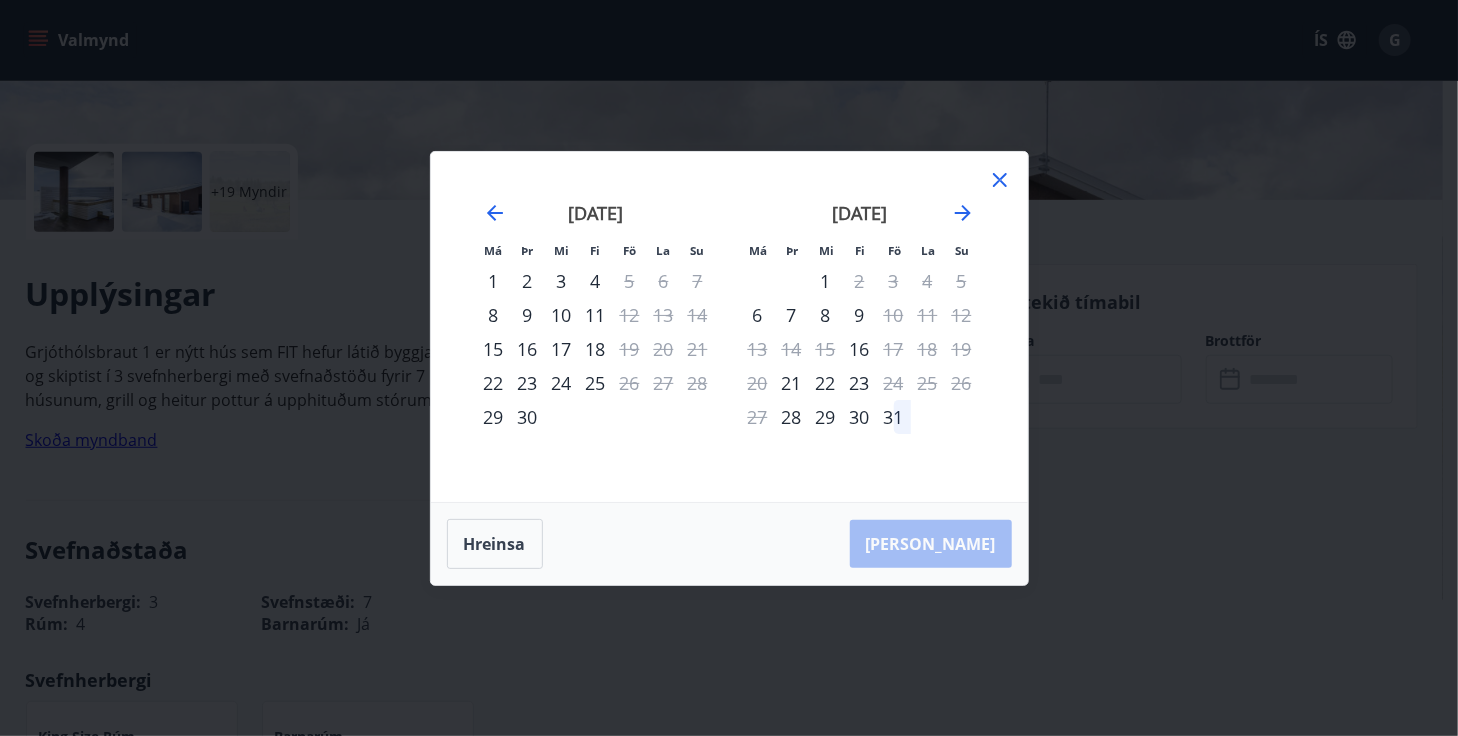 drag, startPoint x: 996, startPoint y: 184, endPoint x: 1026, endPoint y: 257, distance: 78.92401 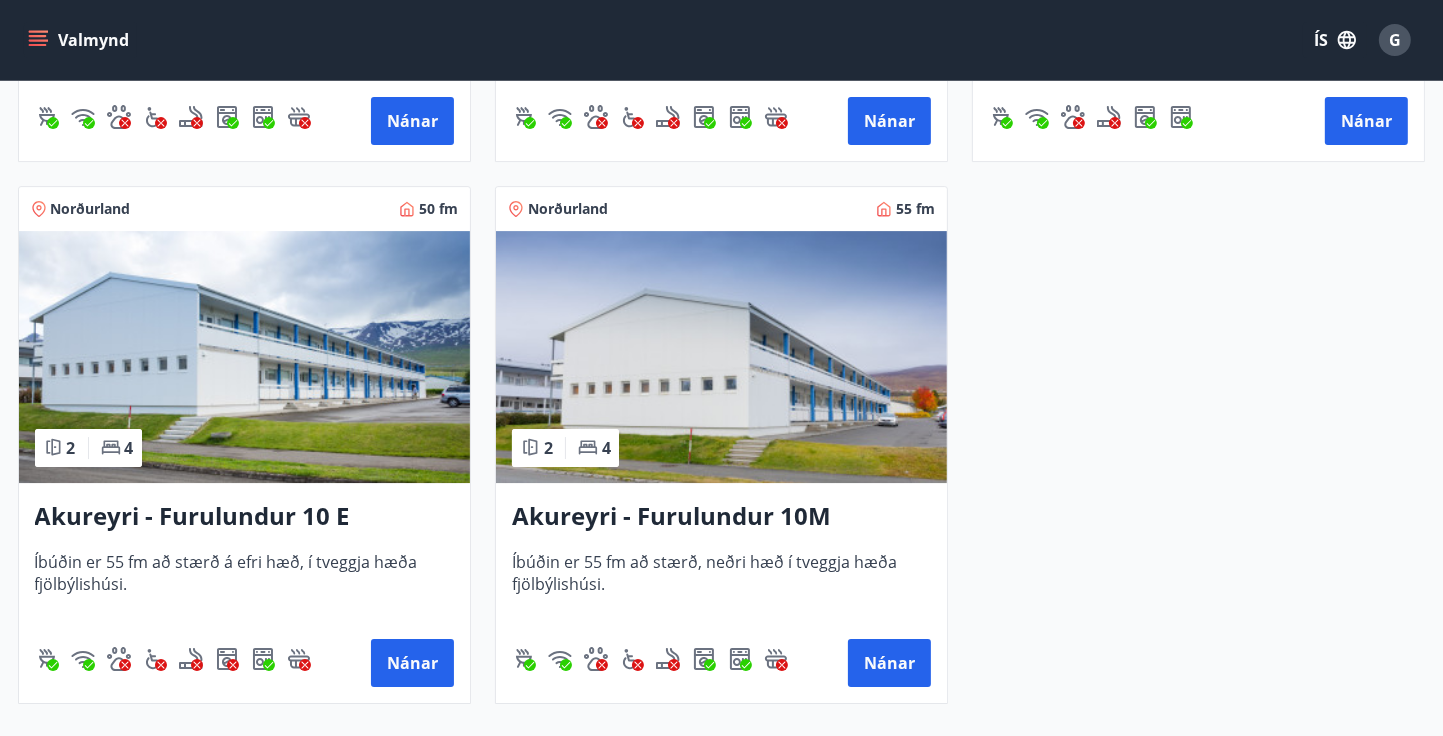 scroll, scrollTop: 6200, scrollLeft: 0, axis: vertical 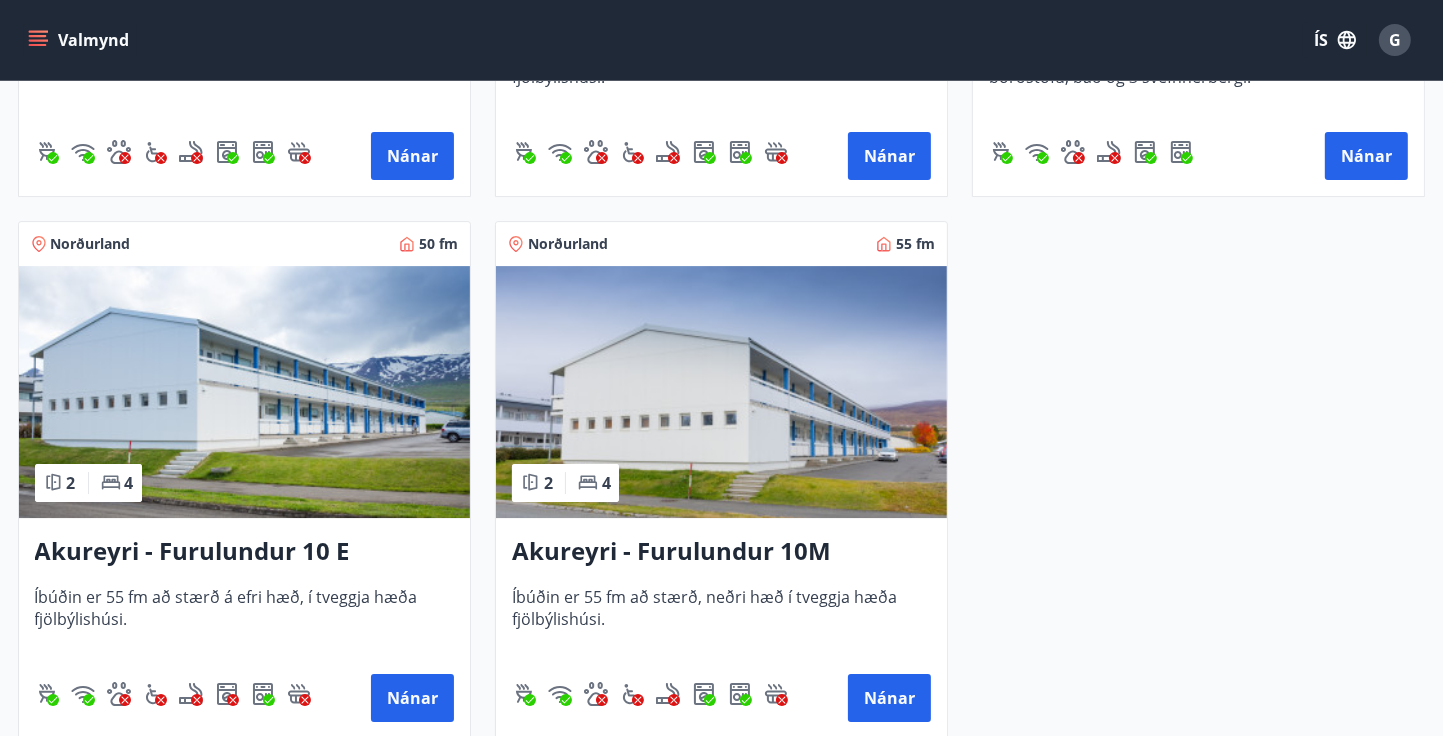 click at bounding box center [244, 392] 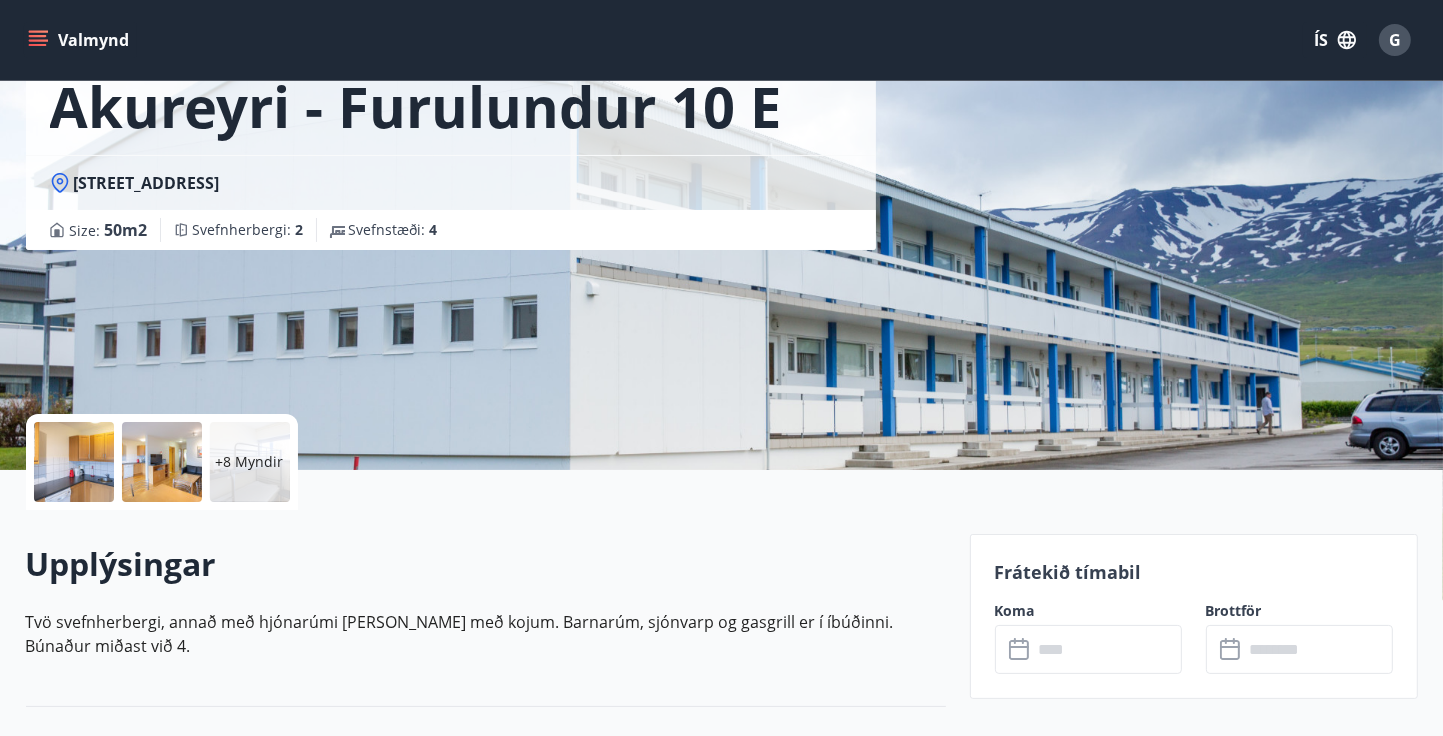 scroll, scrollTop: 200, scrollLeft: 0, axis: vertical 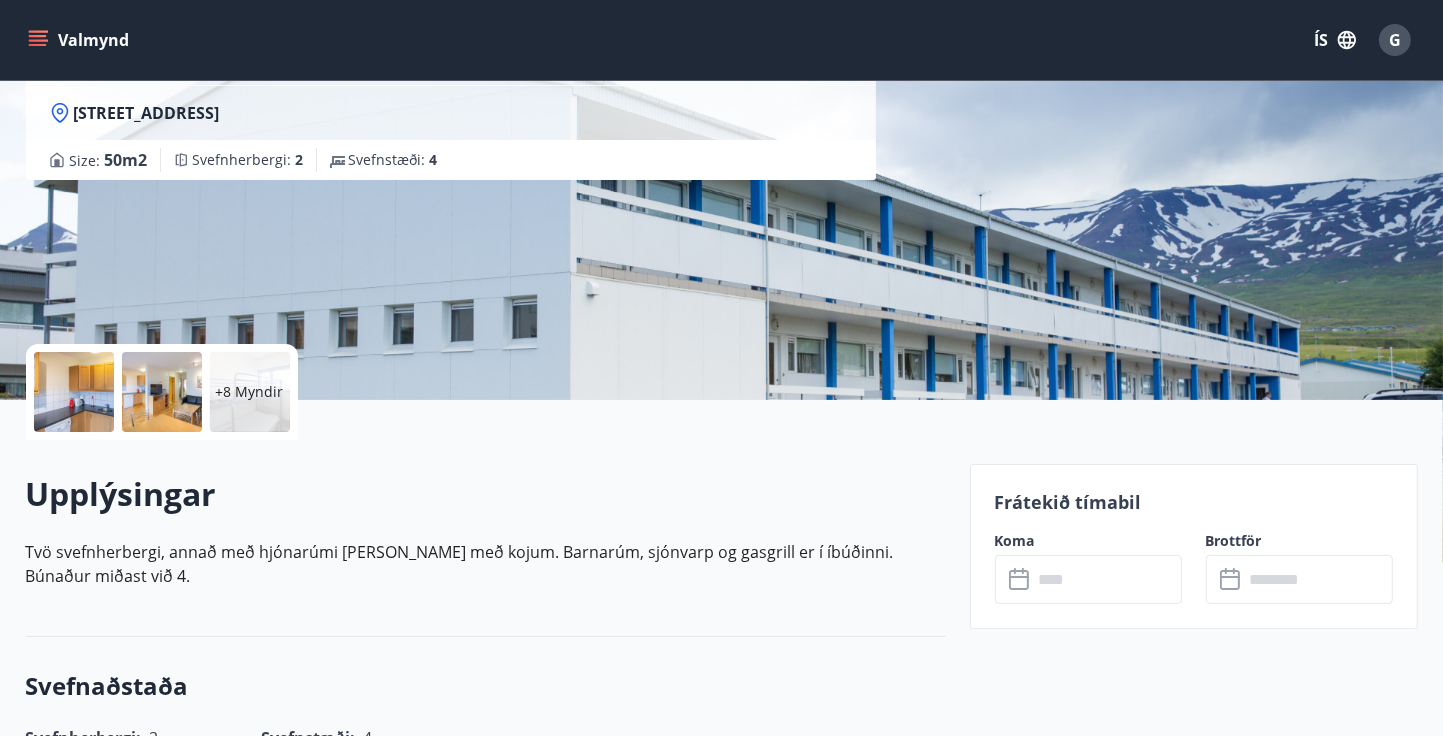 click on "​ ​" at bounding box center [1088, 579] 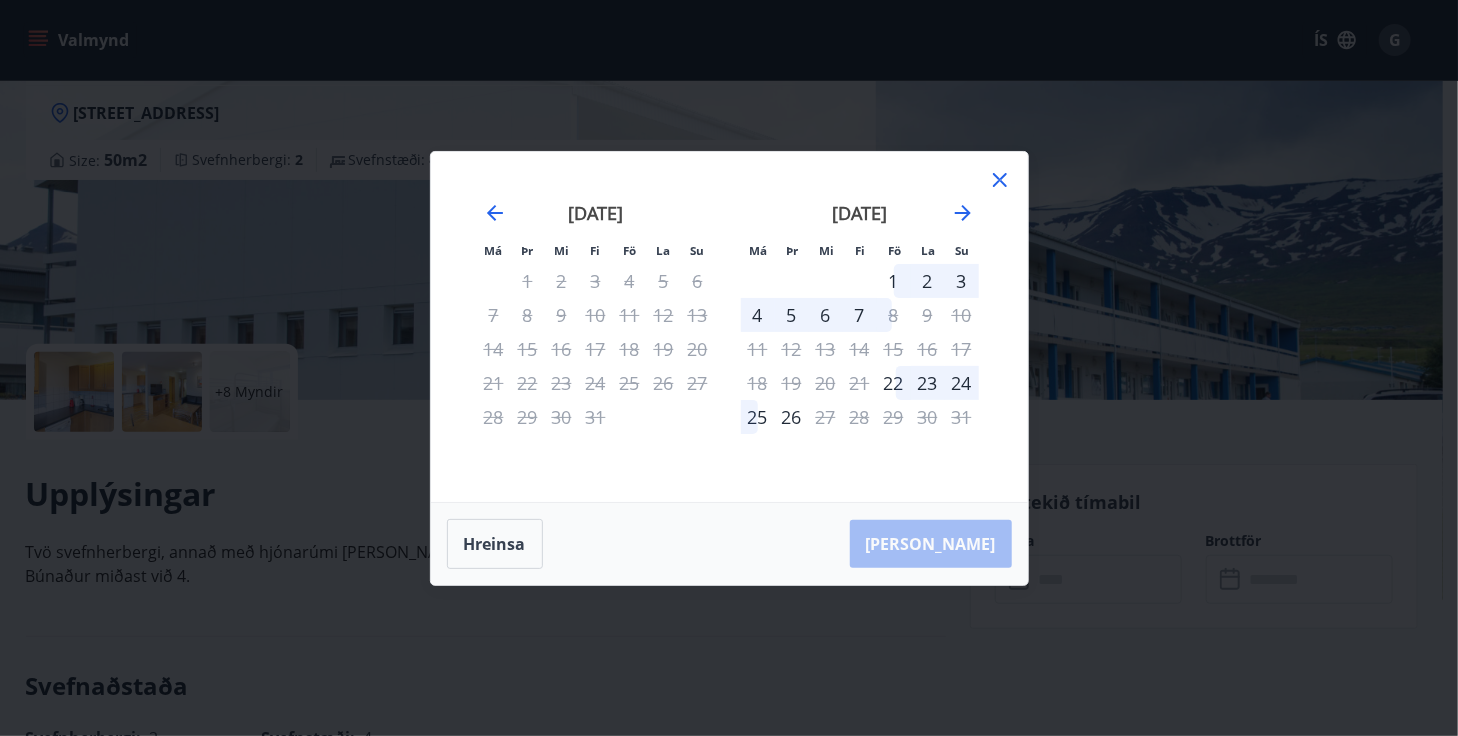 click 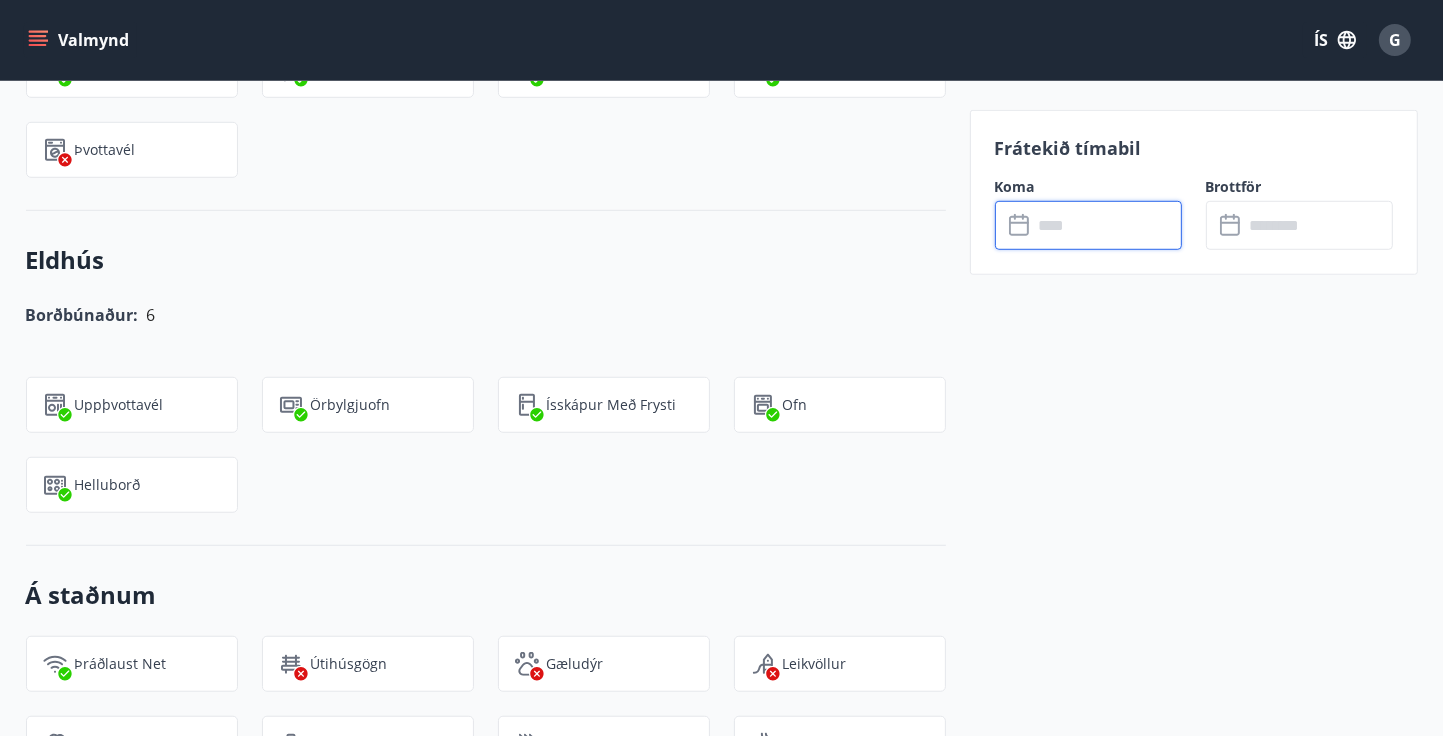 scroll, scrollTop: 1100, scrollLeft: 0, axis: vertical 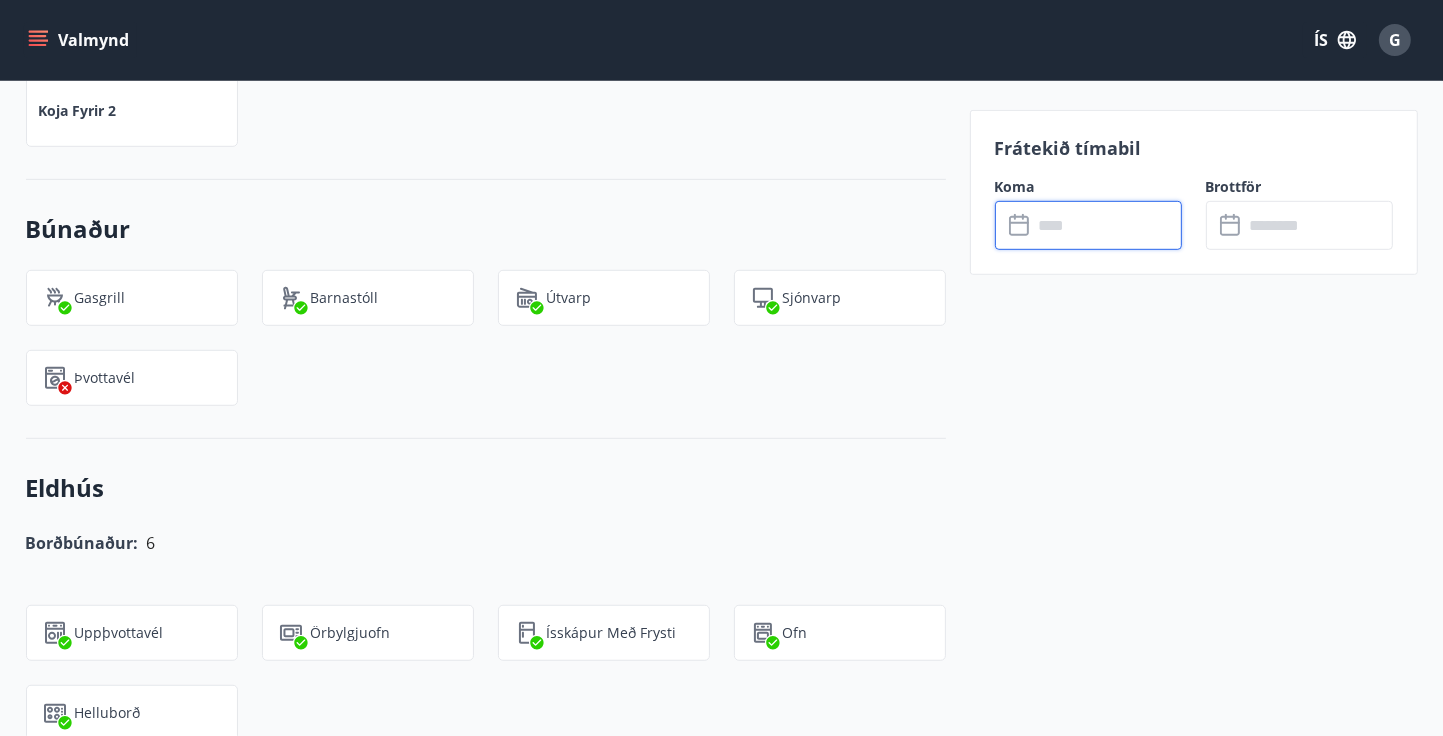 click at bounding box center [1107, 225] 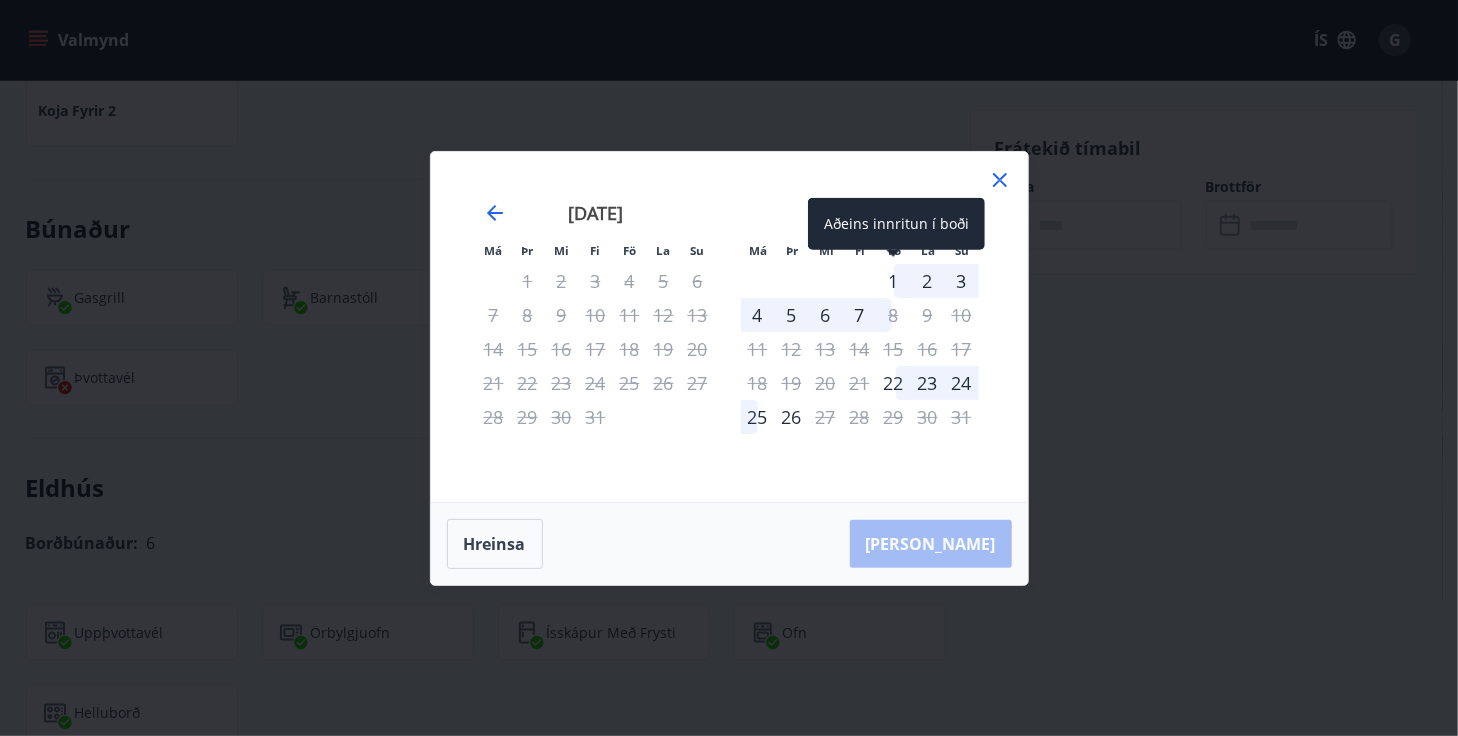 click on "1" at bounding box center [894, 281] 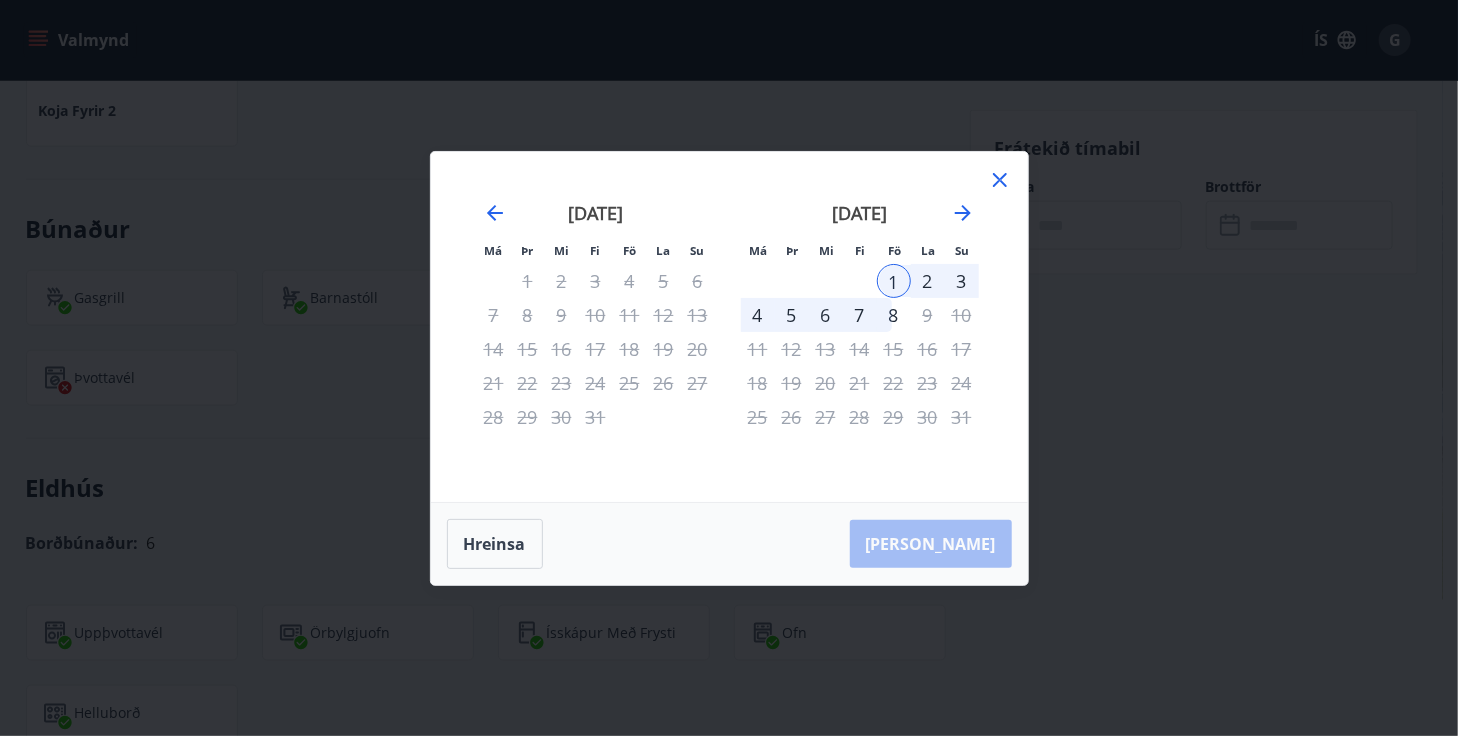 click on "4" at bounding box center [758, 315] 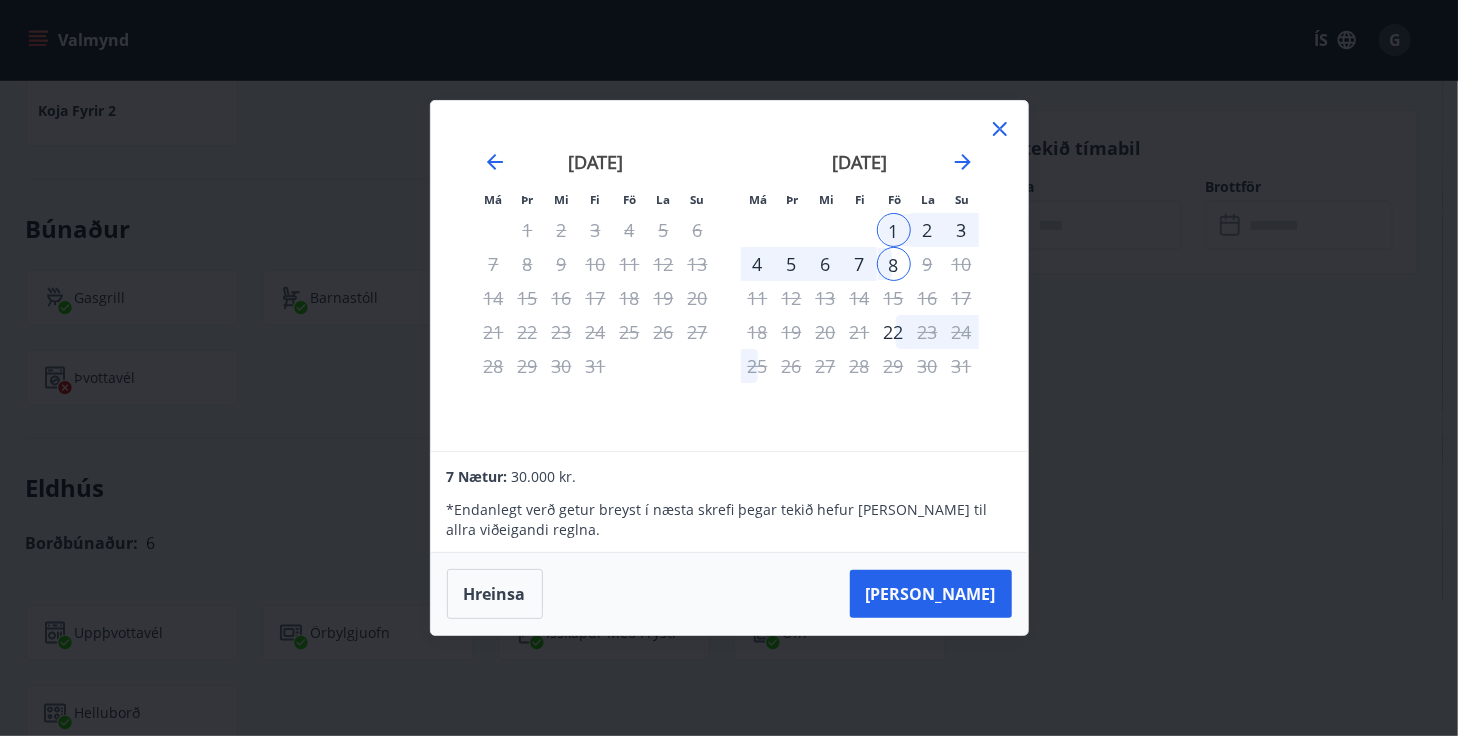 click 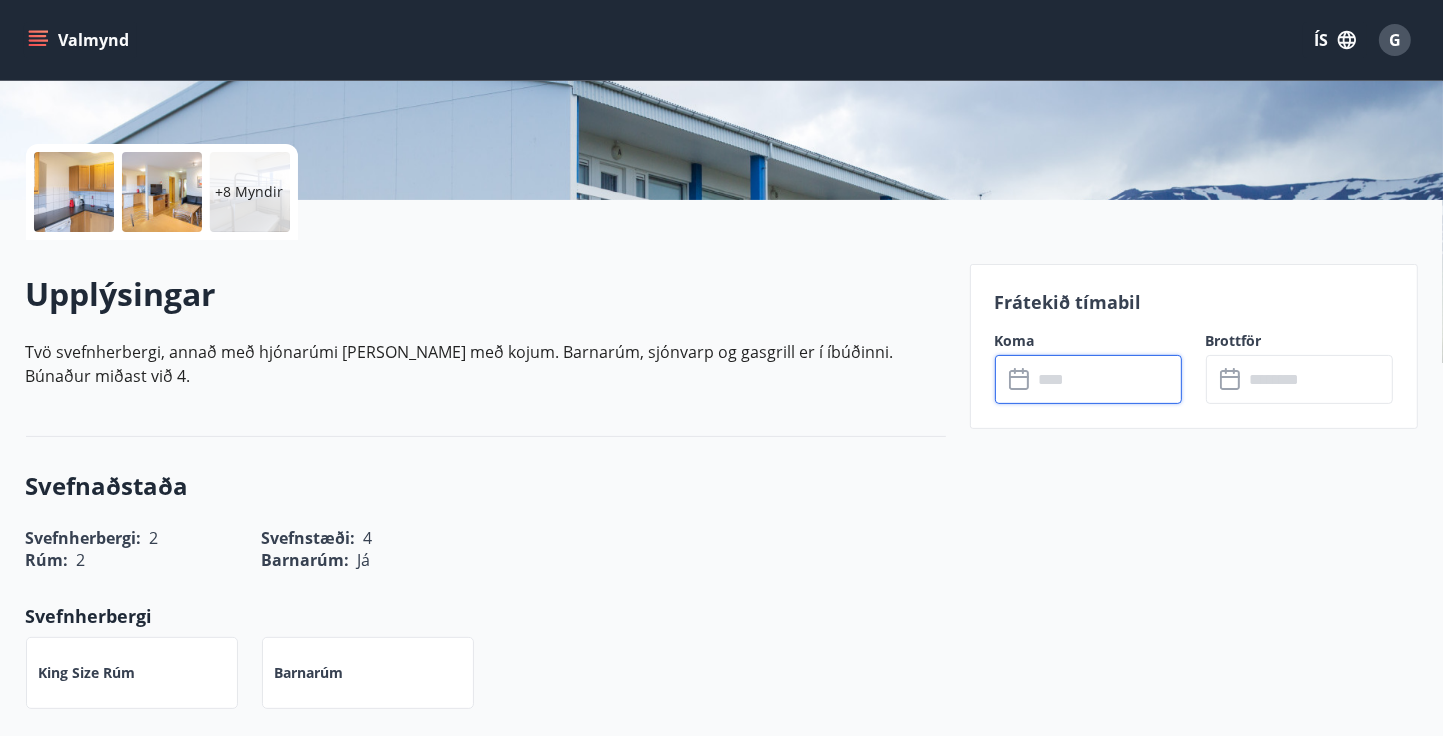 scroll, scrollTop: 0, scrollLeft: 0, axis: both 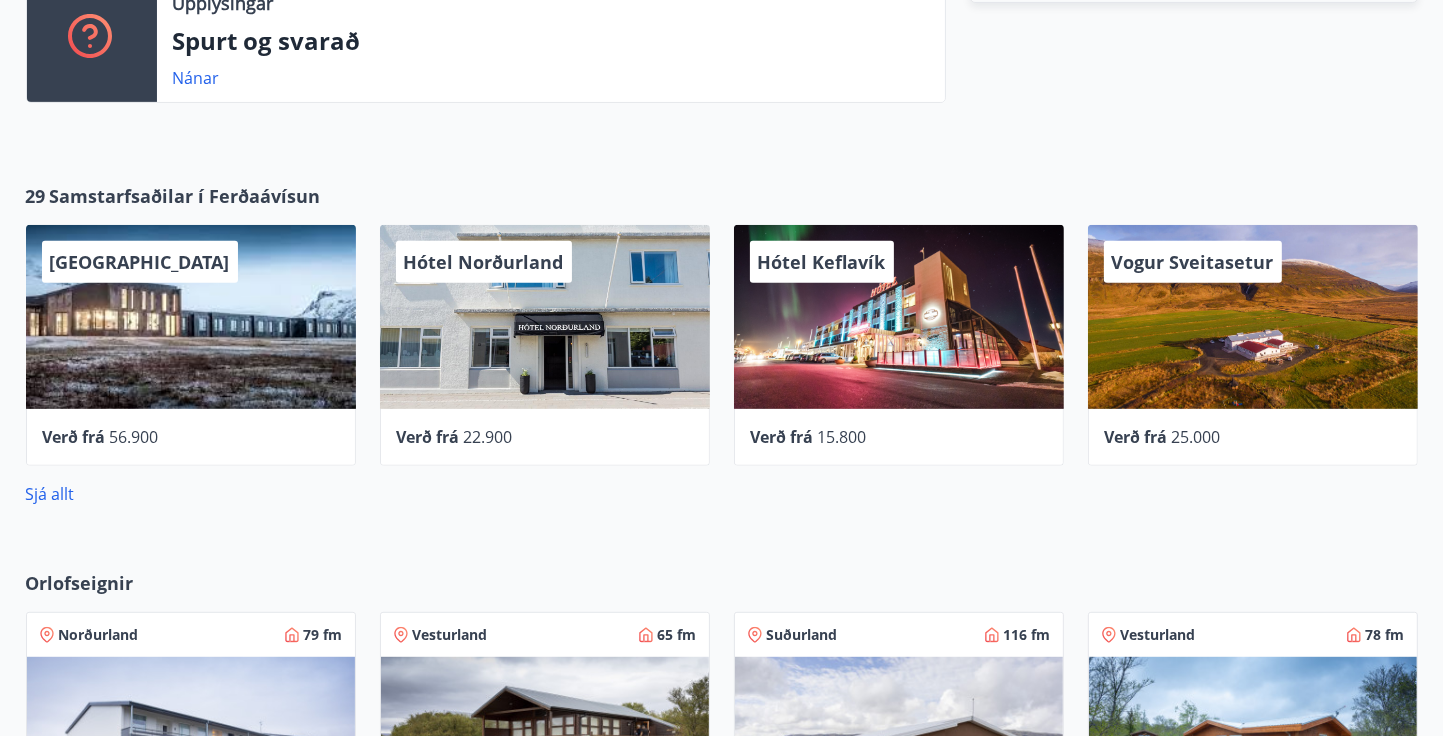click on "Hótel Keflavík" at bounding box center [899, 317] 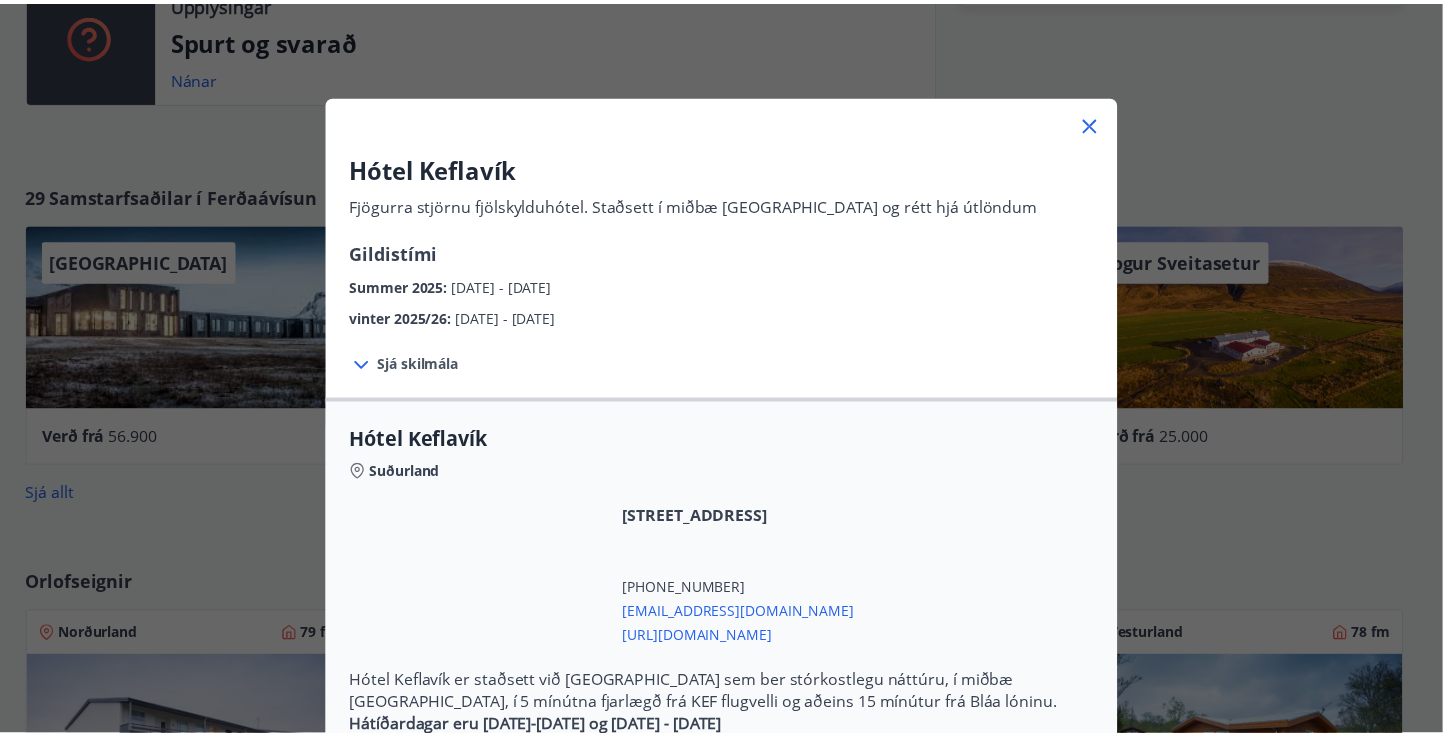 scroll, scrollTop: 0, scrollLeft: 0, axis: both 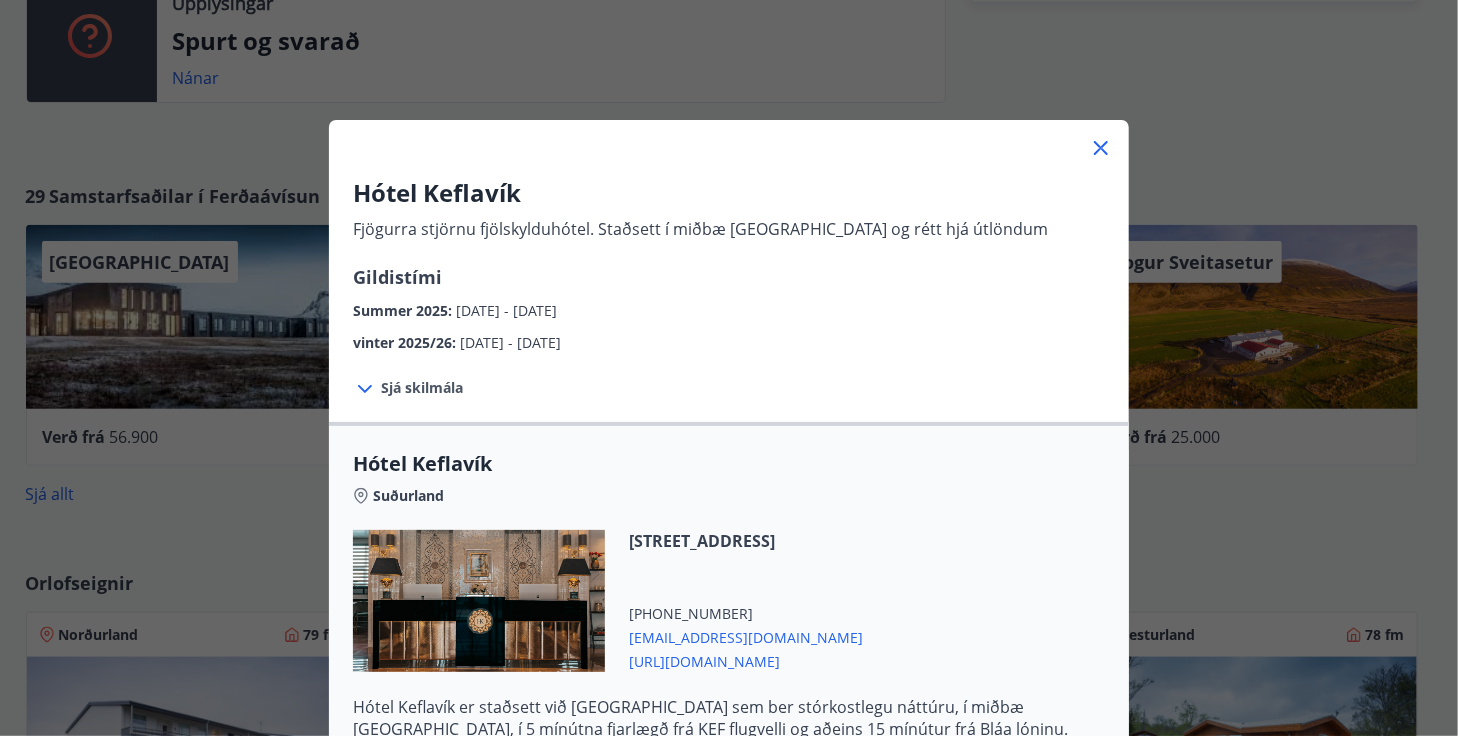 click 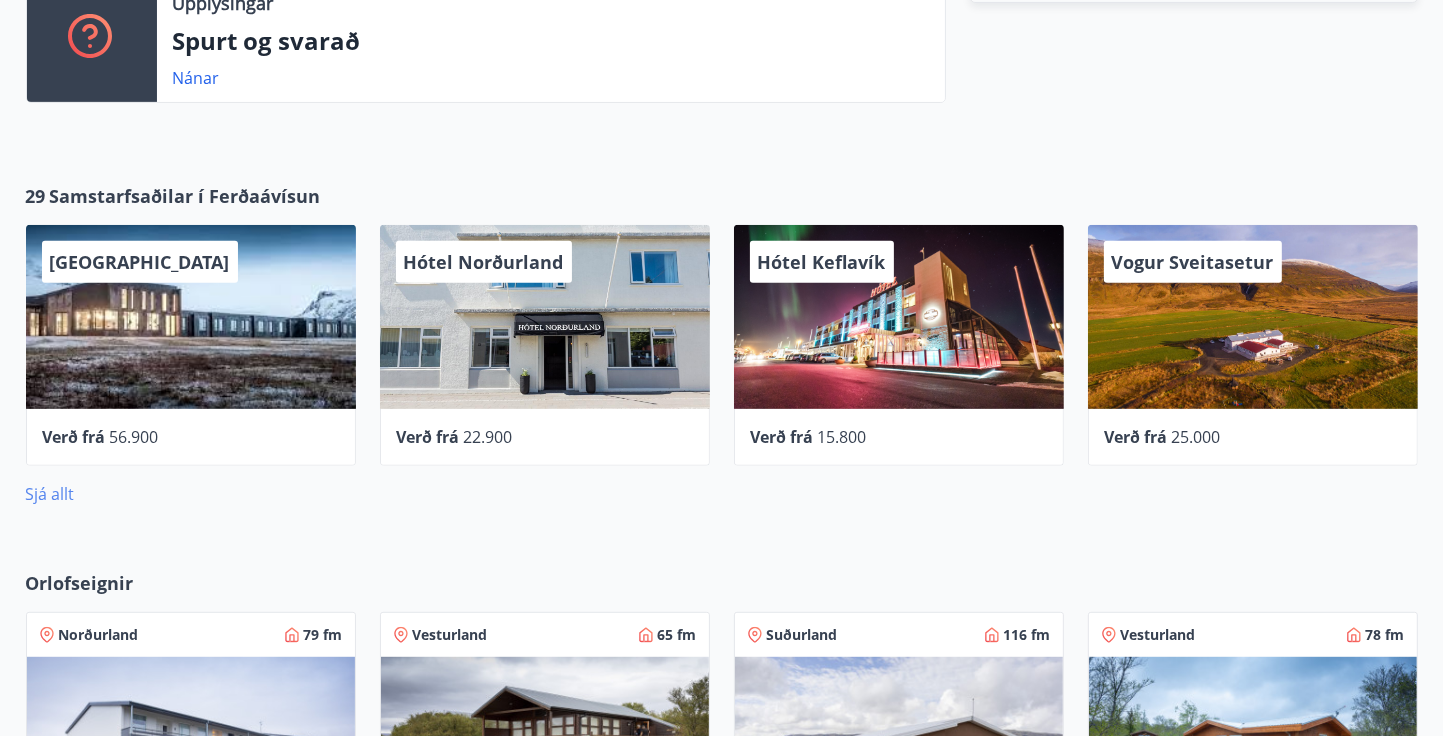 click on "Sjá allt" at bounding box center (50, 494) 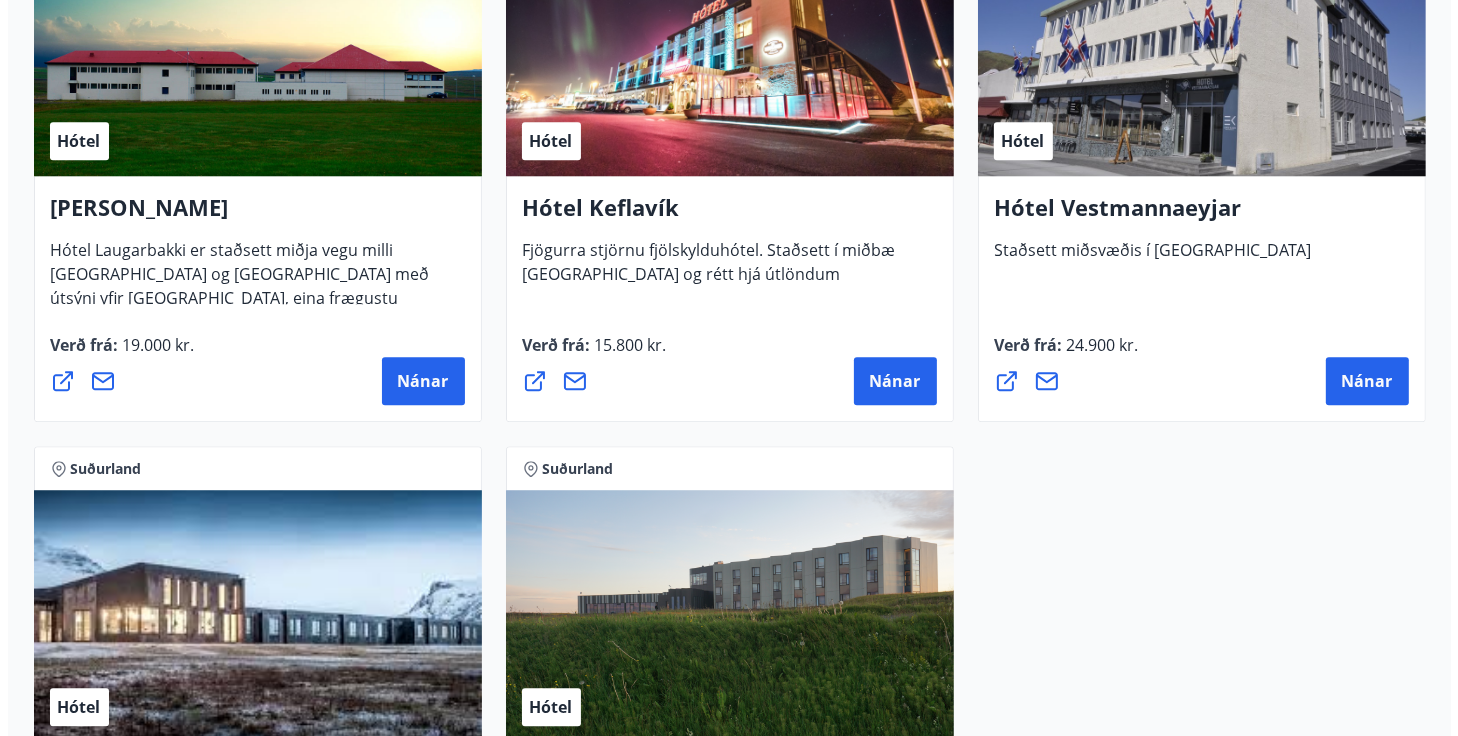 scroll, scrollTop: 5000, scrollLeft: 0, axis: vertical 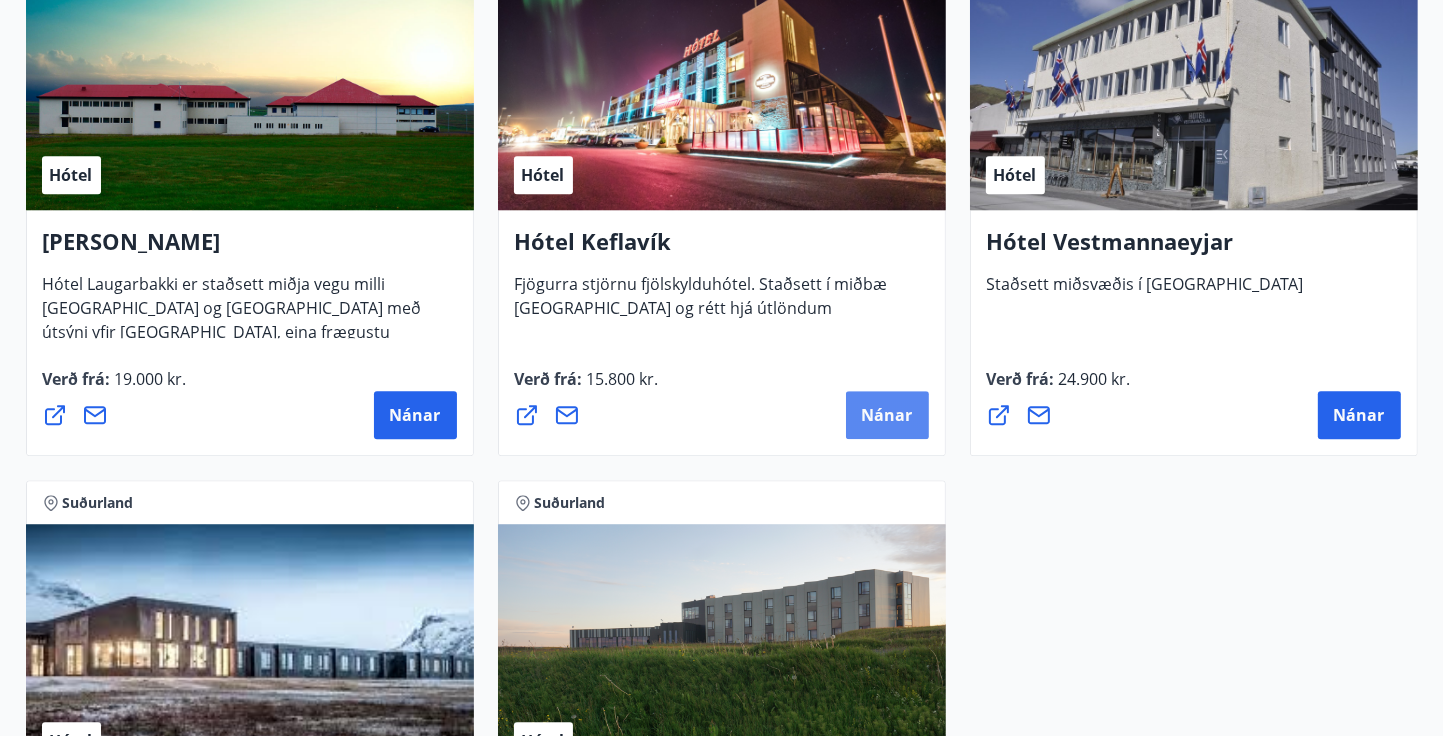 click on "Nánar" at bounding box center [887, 415] 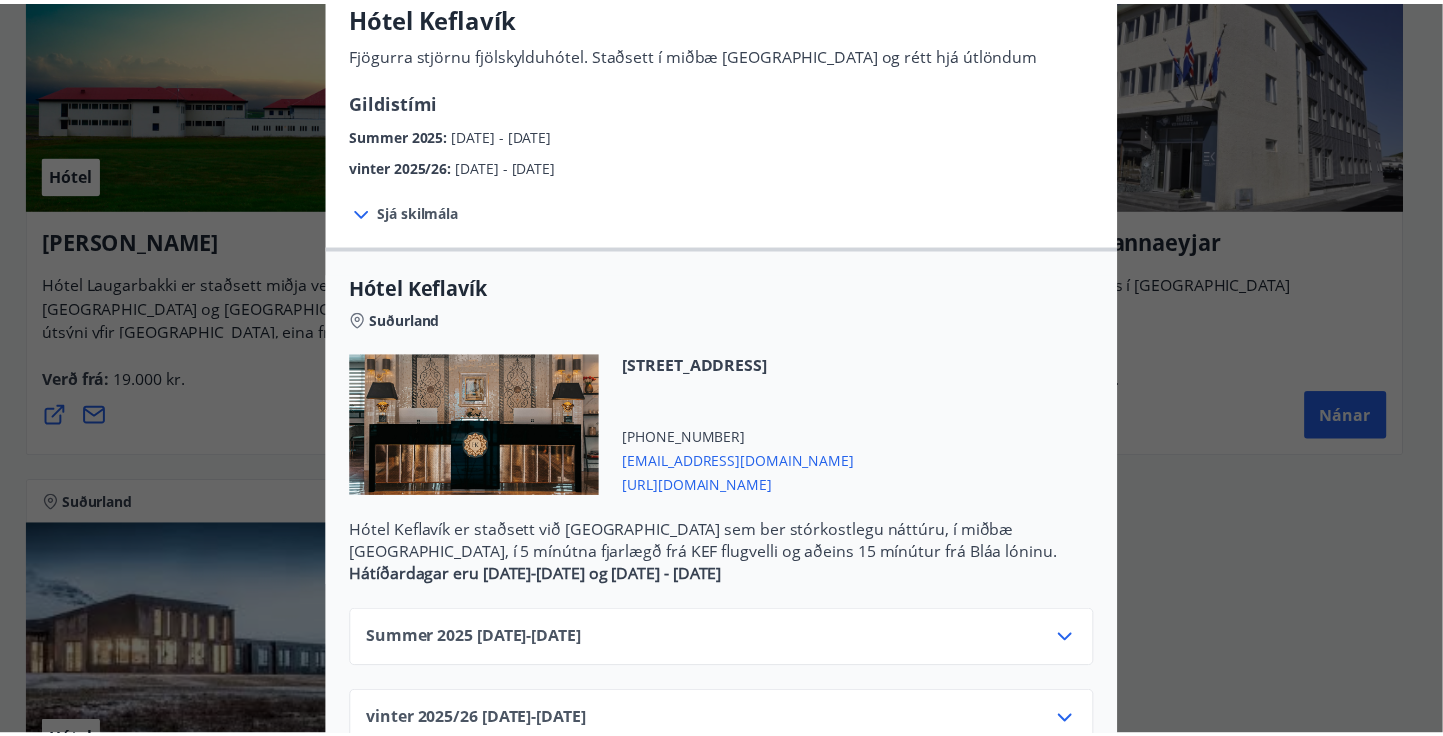 scroll, scrollTop: 0, scrollLeft: 0, axis: both 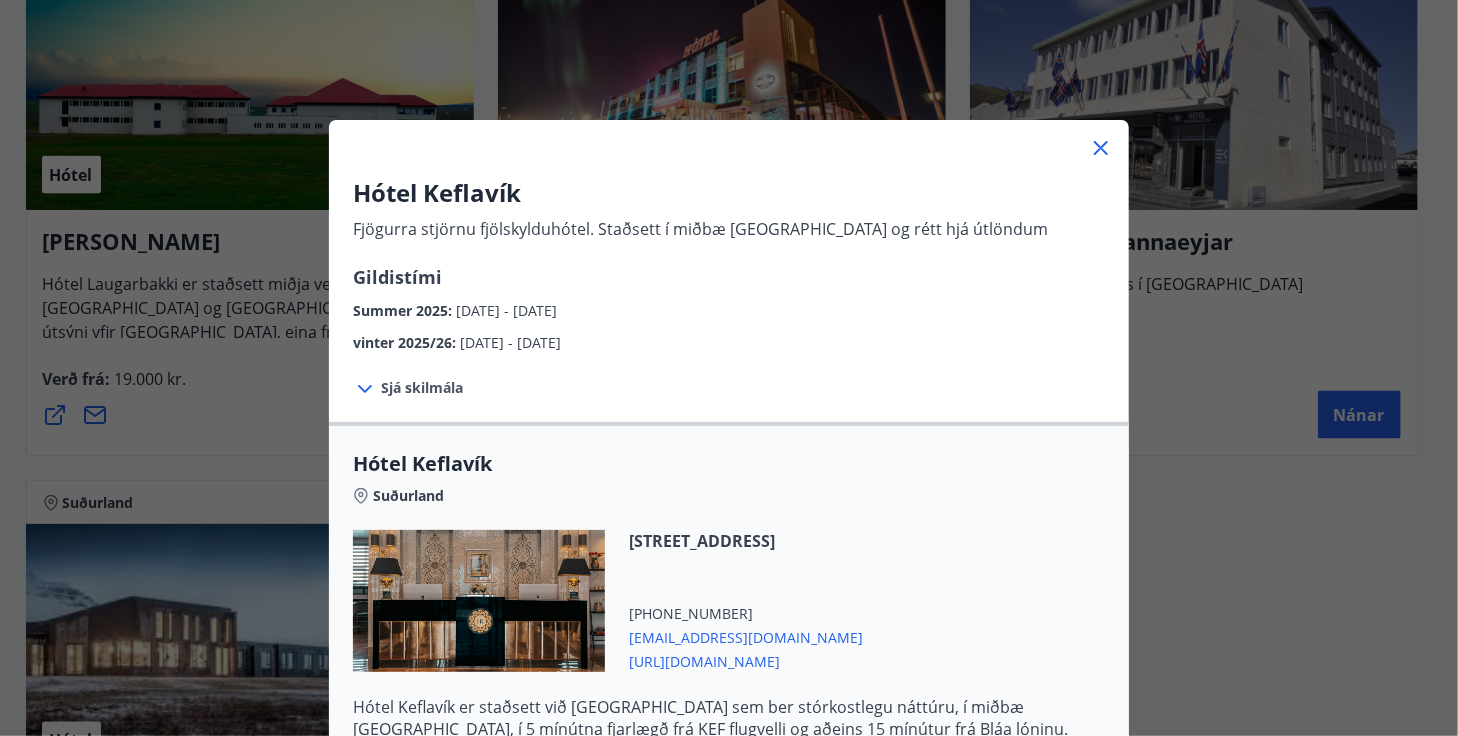 click 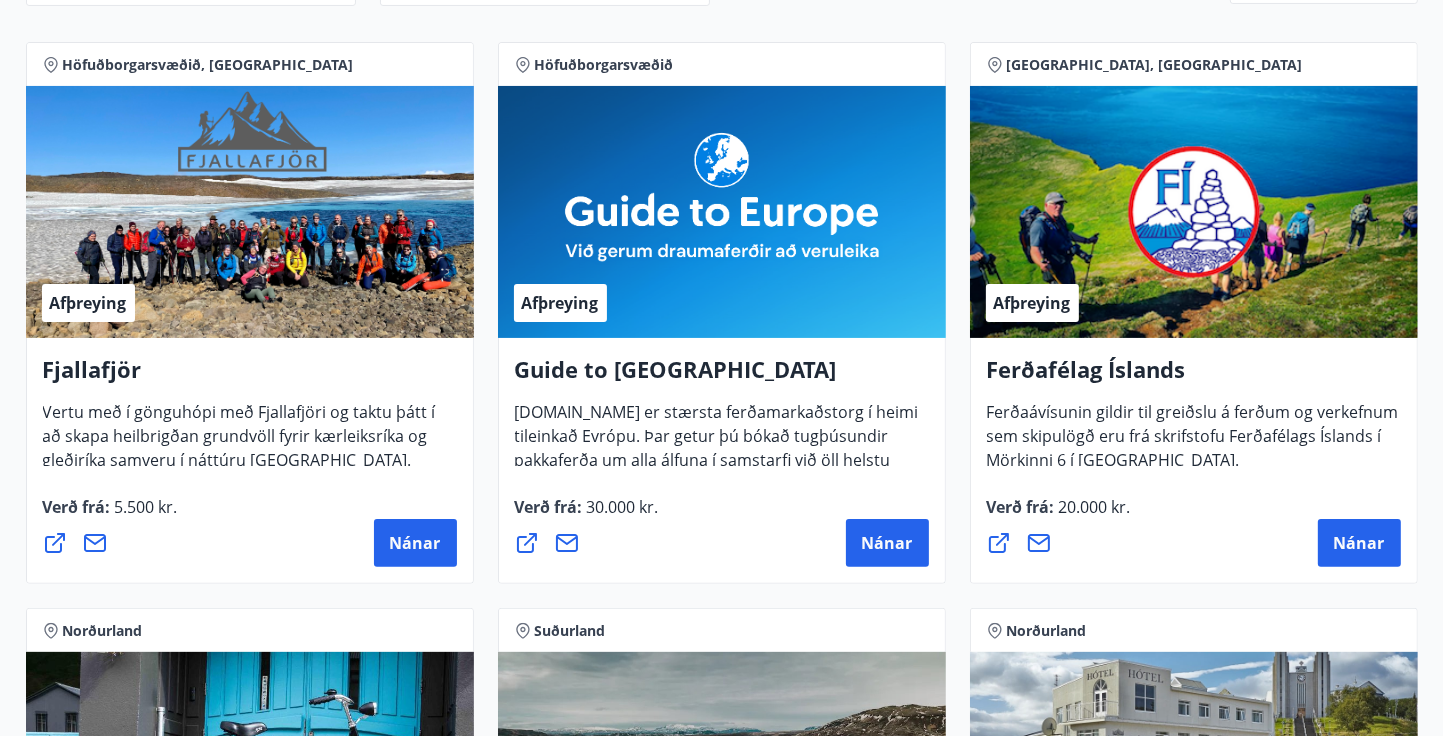 scroll, scrollTop: 0, scrollLeft: 0, axis: both 